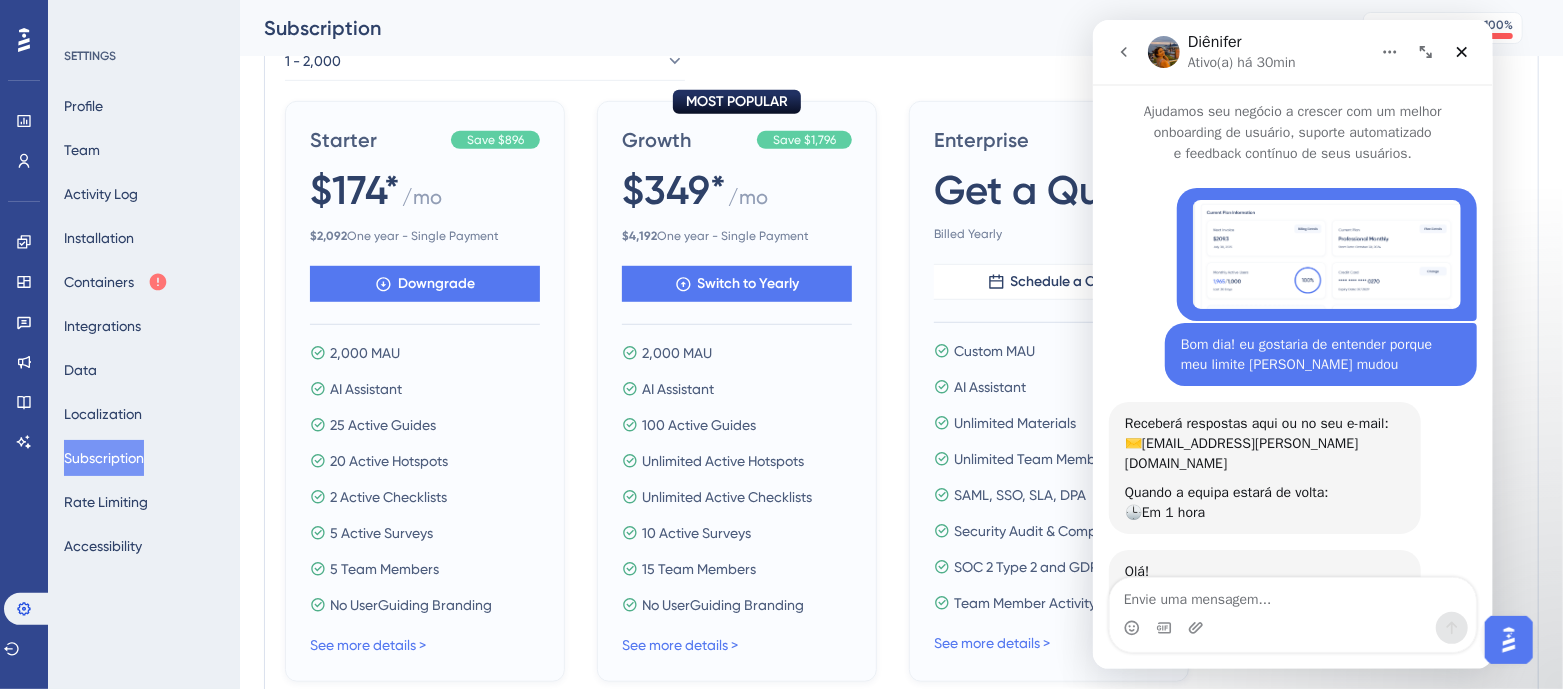 scroll, scrollTop: 0, scrollLeft: 0, axis: both 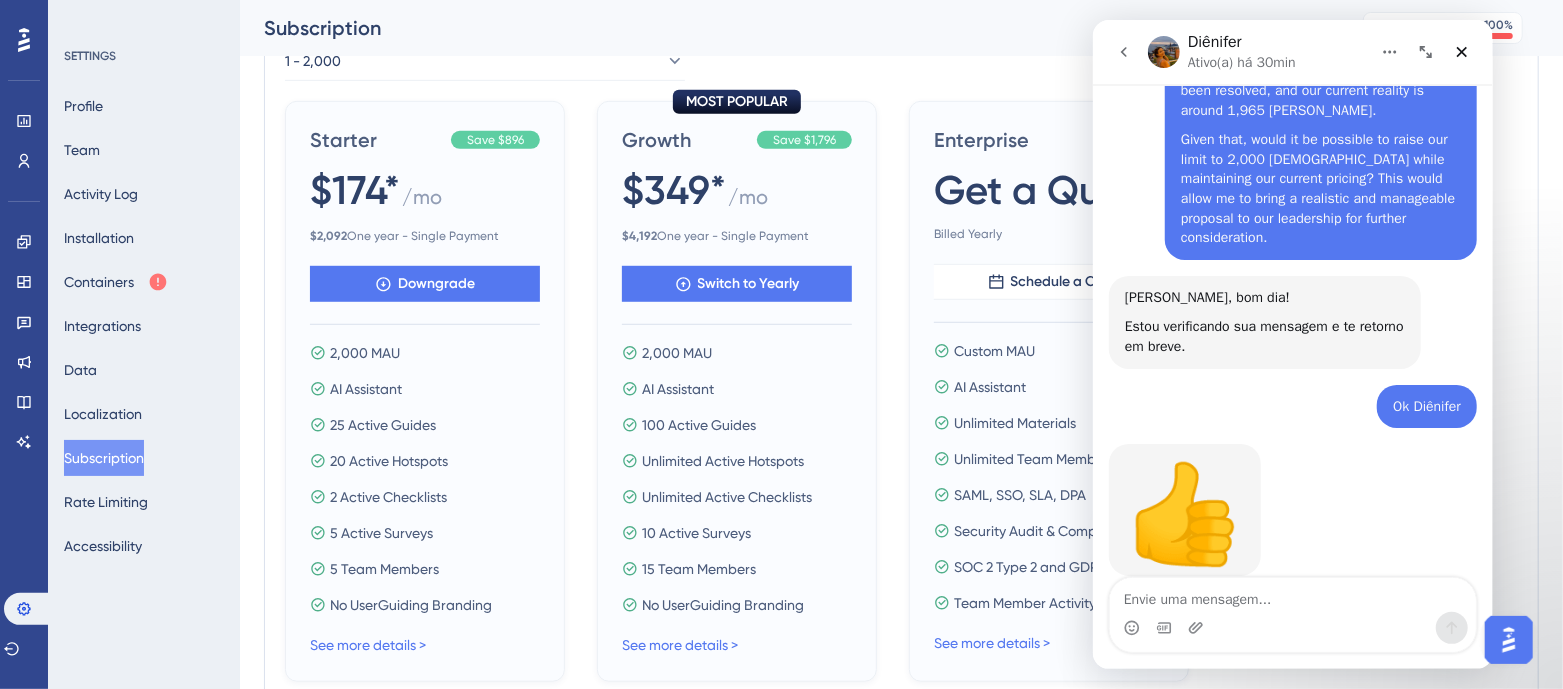 click on "👍 Diênifer    •   Há 2h" at bounding box center (1292, 532) 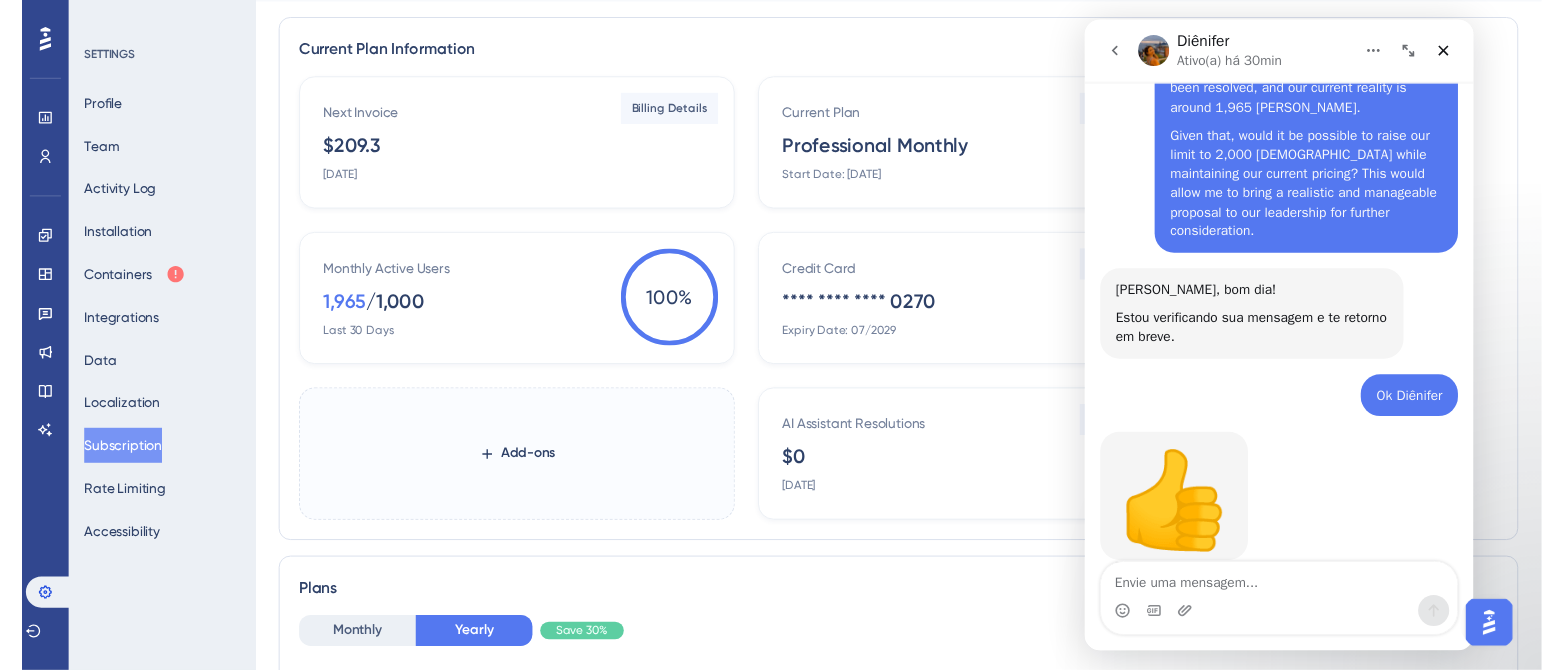 scroll, scrollTop: 0, scrollLeft: 0, axis: both 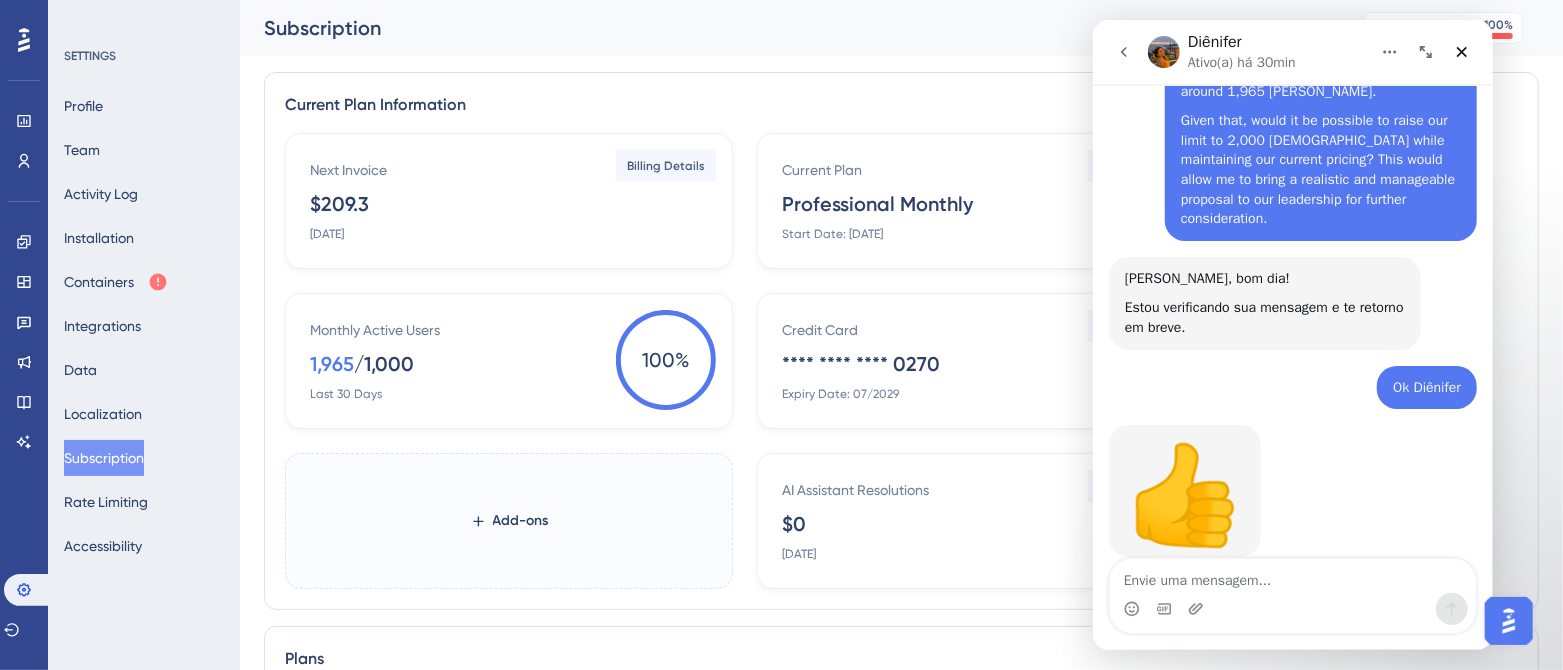 click on "Diênifer" at bounding box center (1214, 43) 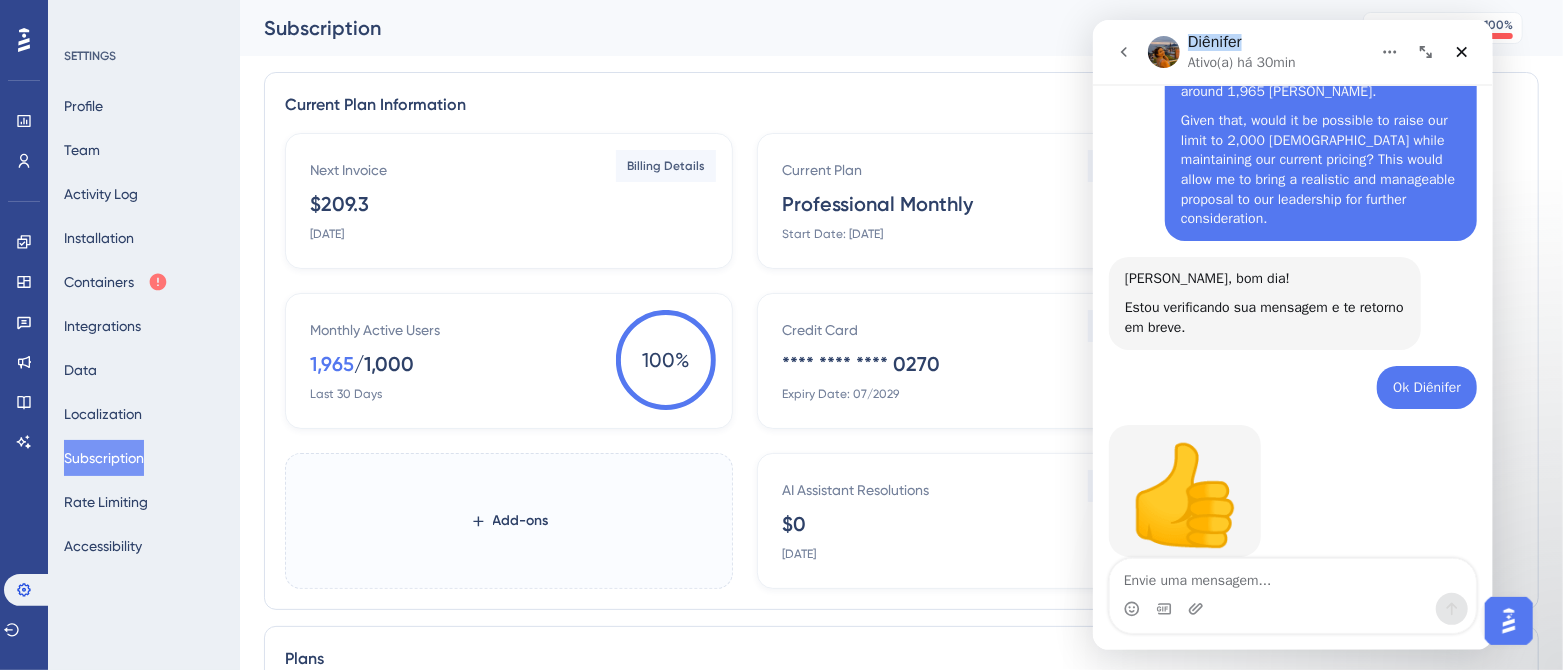 click on "Diênifer" at bounding box center [1214, 43] 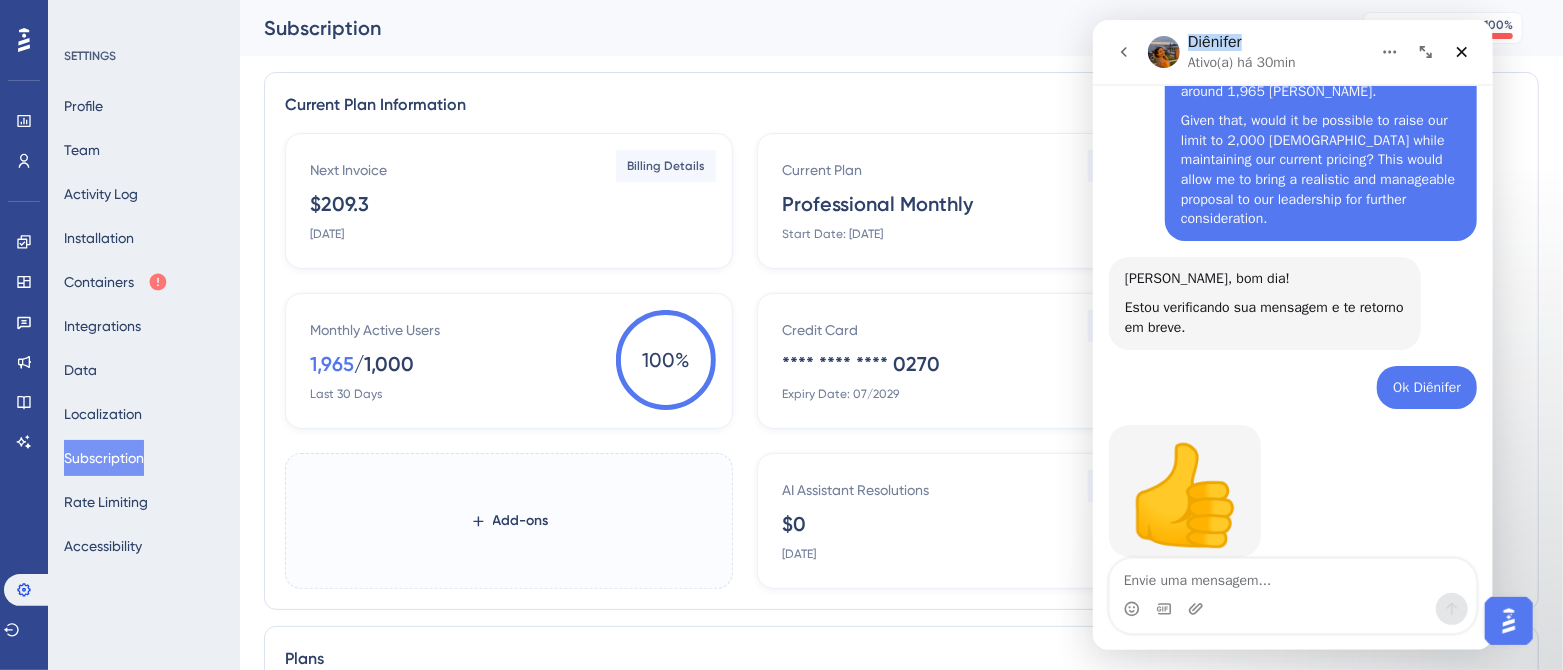 click on "Diênifer" at bounding box center [1214, 43] 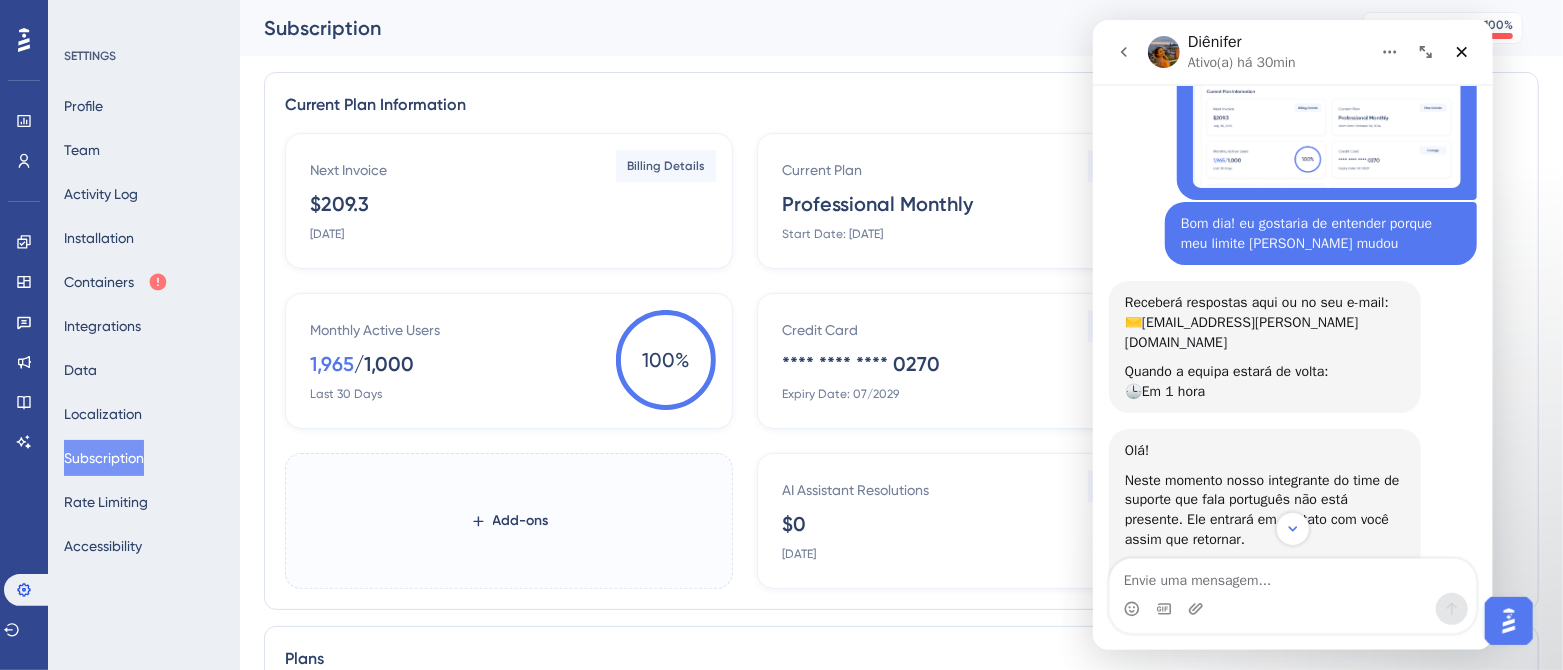 scroll, scrollTop: 0, scrollLeft: 0, axis: both 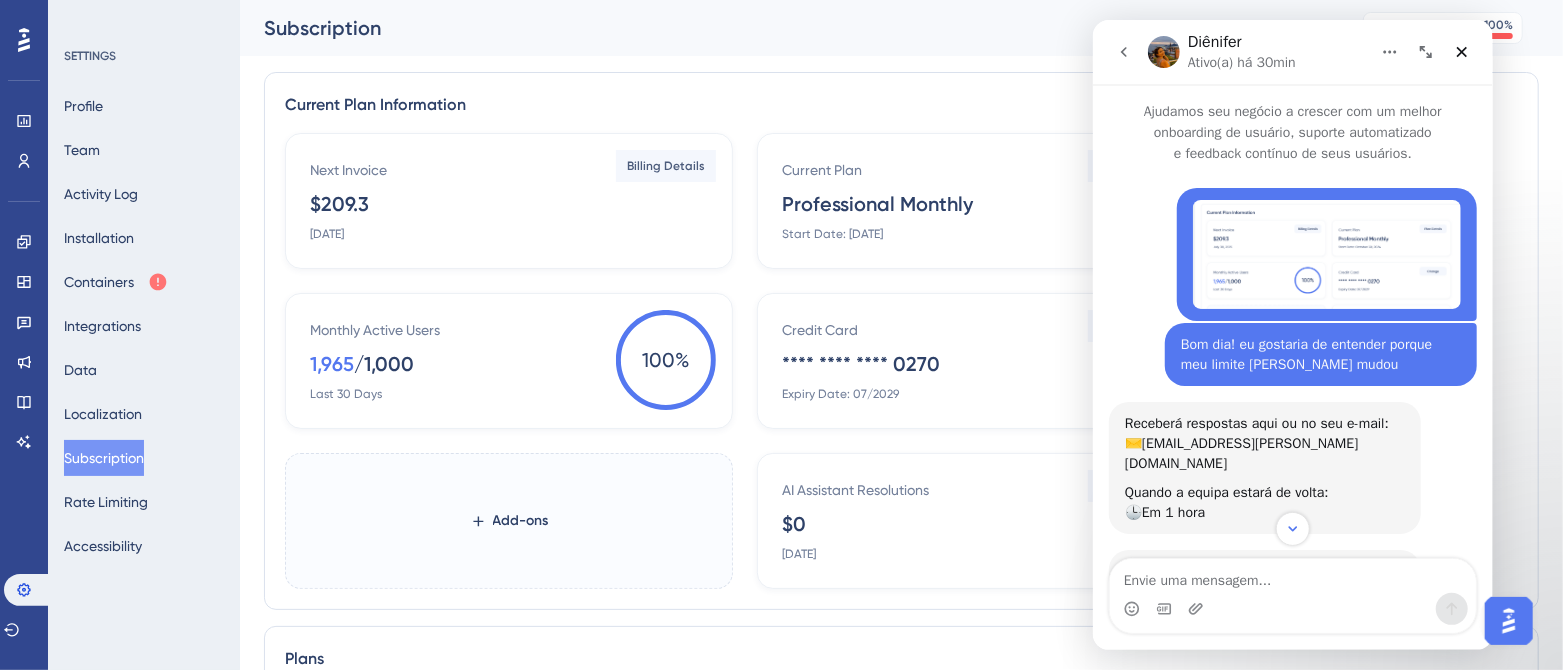 click on "Diênifer Ativo(a) há 30min" at bounding box center [1258, 52] 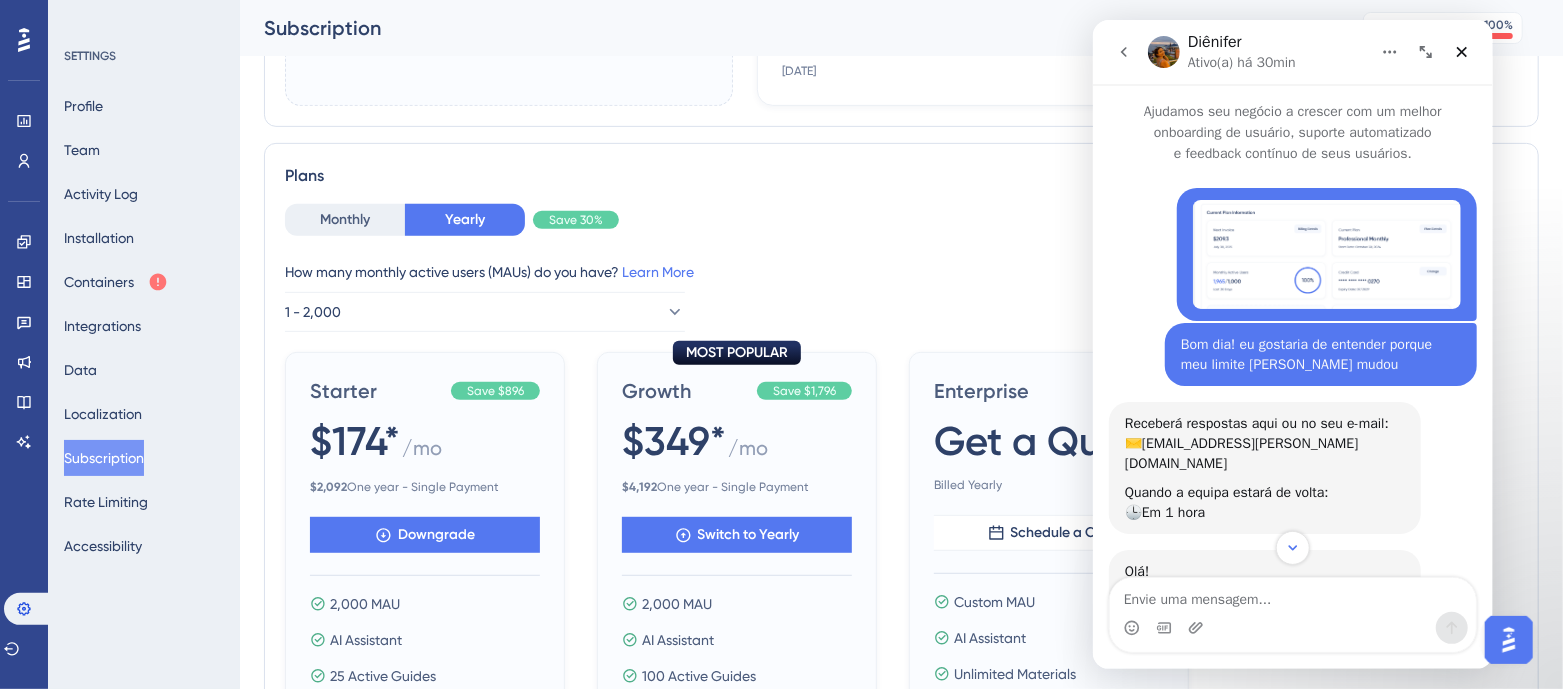 scroll, scrollTop: 874, scrollLeft: 0, axis: vertical 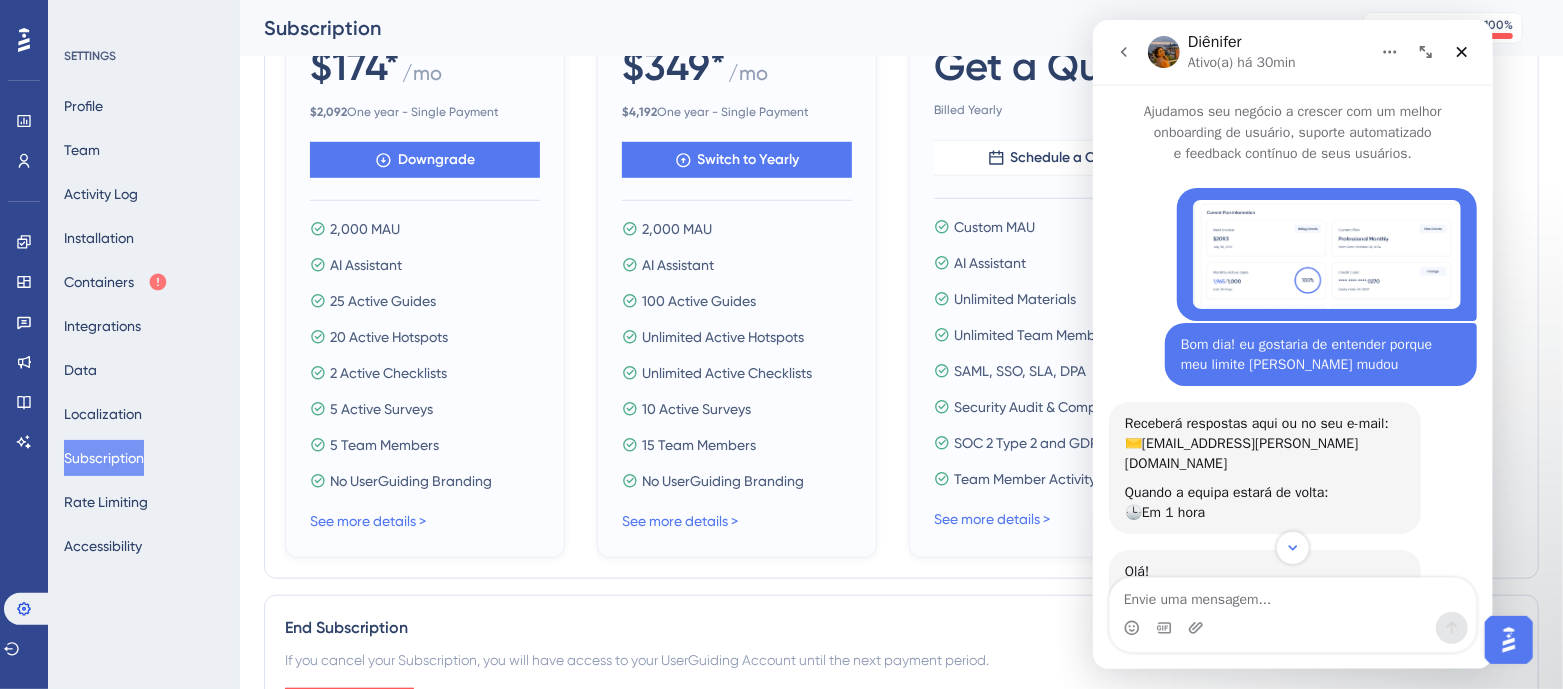 drag, startPoint x: 115, startPoint y: 460, endPoint x: 335, endPoint y: 324, distance: 258.6426 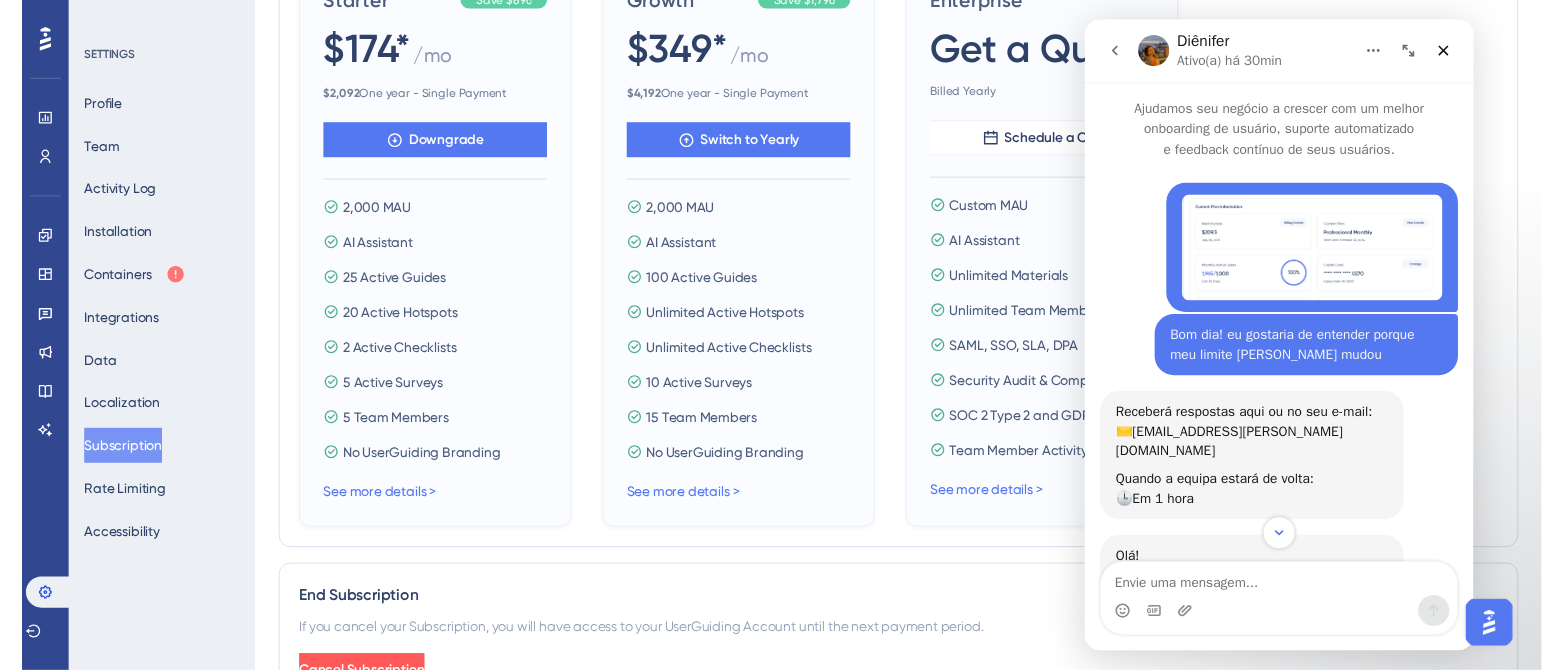 scroll, scrollTop: 0, scrollLeft: 0, axis: both 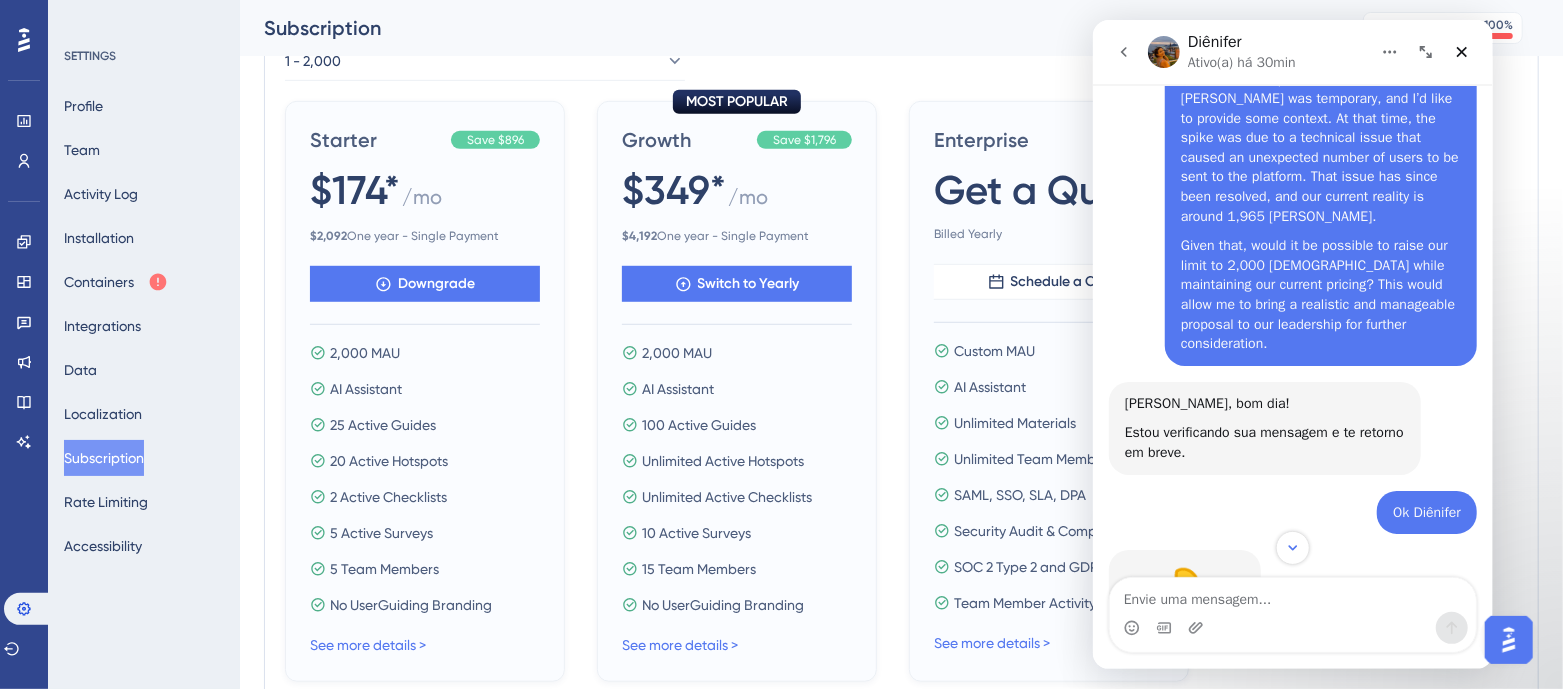 click on "2,000 MAU" at bounding box center (365, 353) 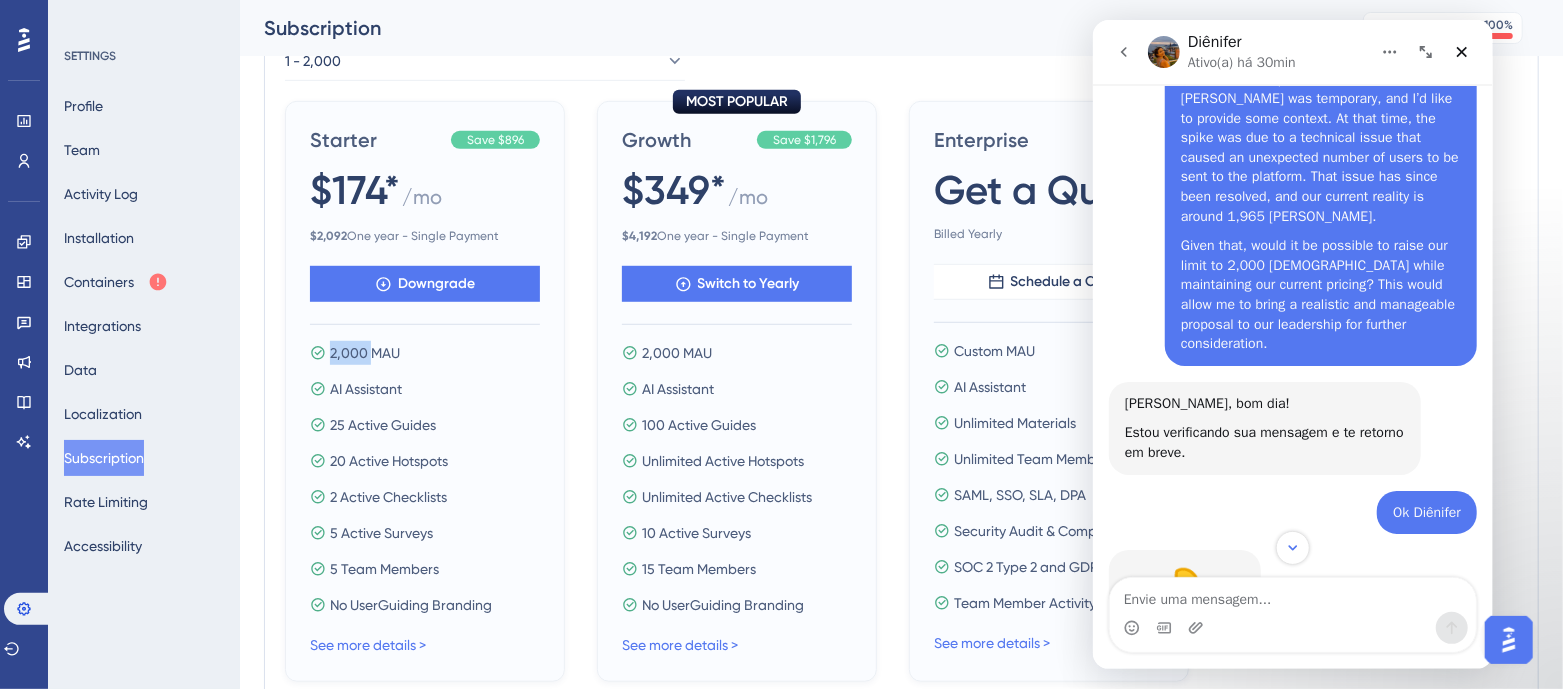 click on "2,000 MAU" at bounding box center (365, 353) 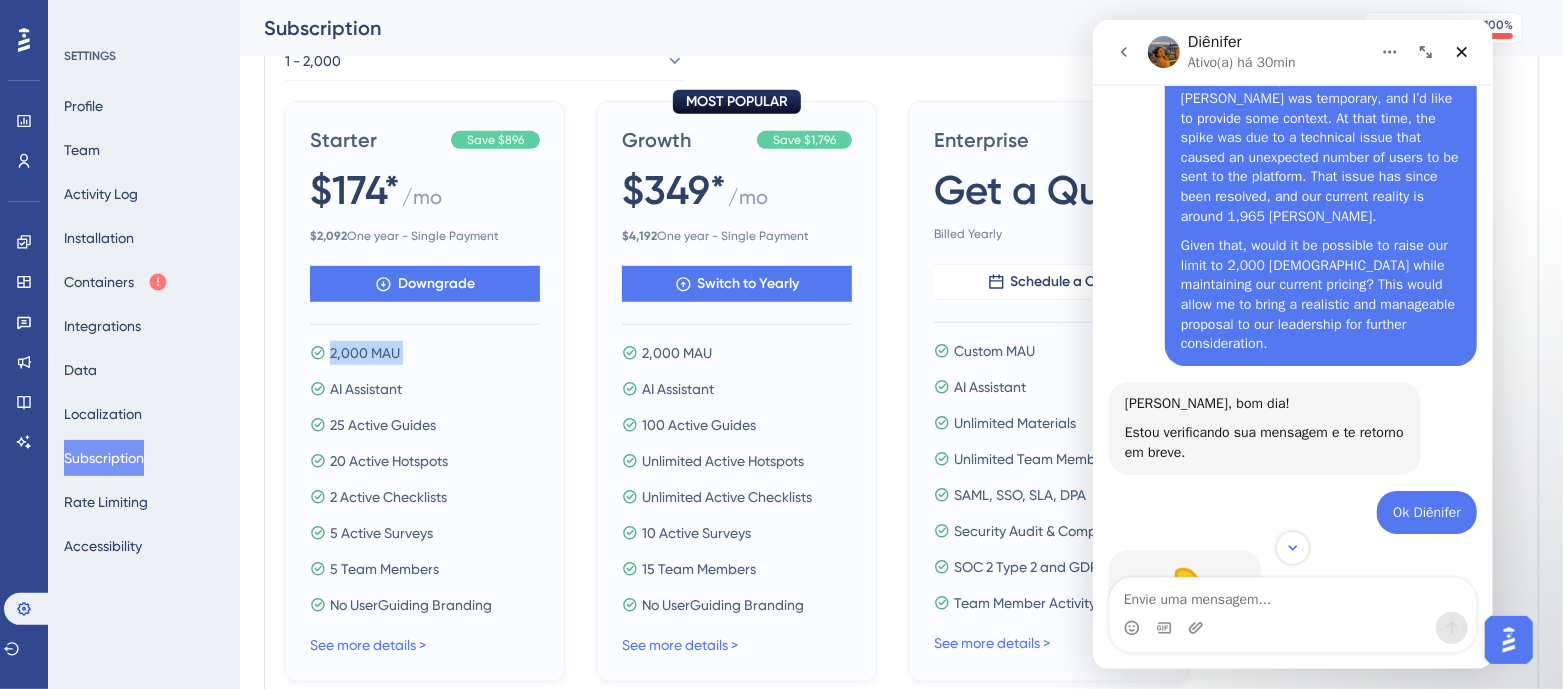 click on "2,000 MAU" at bounding box center [365, 353] 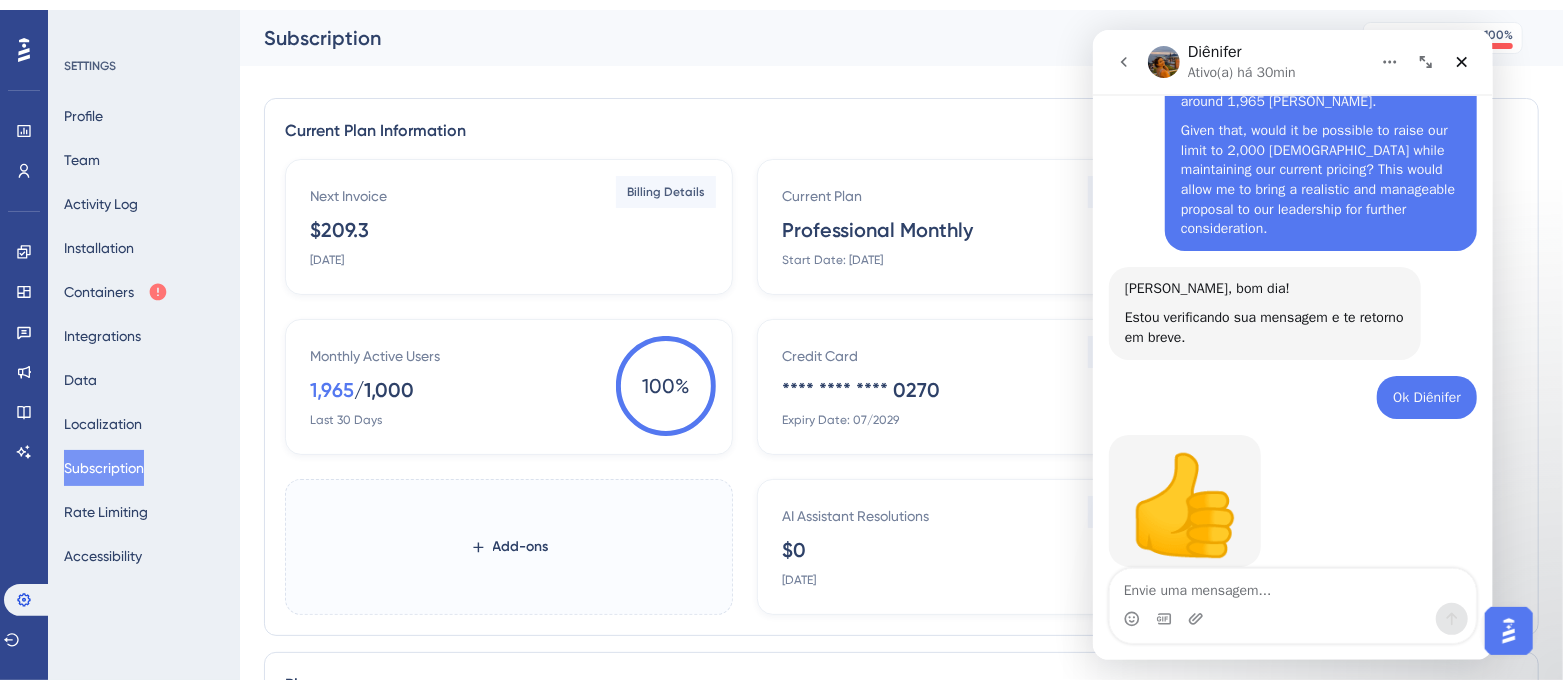 scroll, scrollTop: 625, scrollLeft: 0, axis: vertical 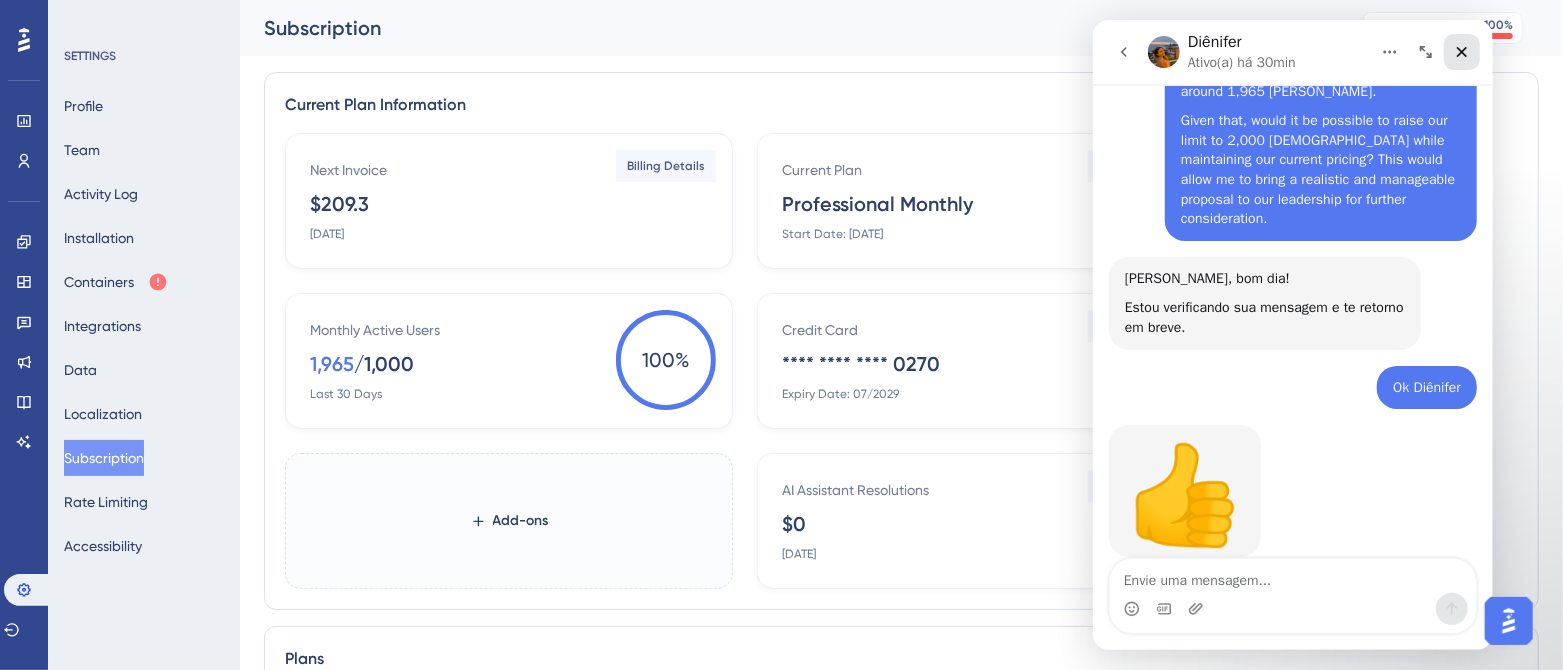 click at bounding box center [1461, 52] 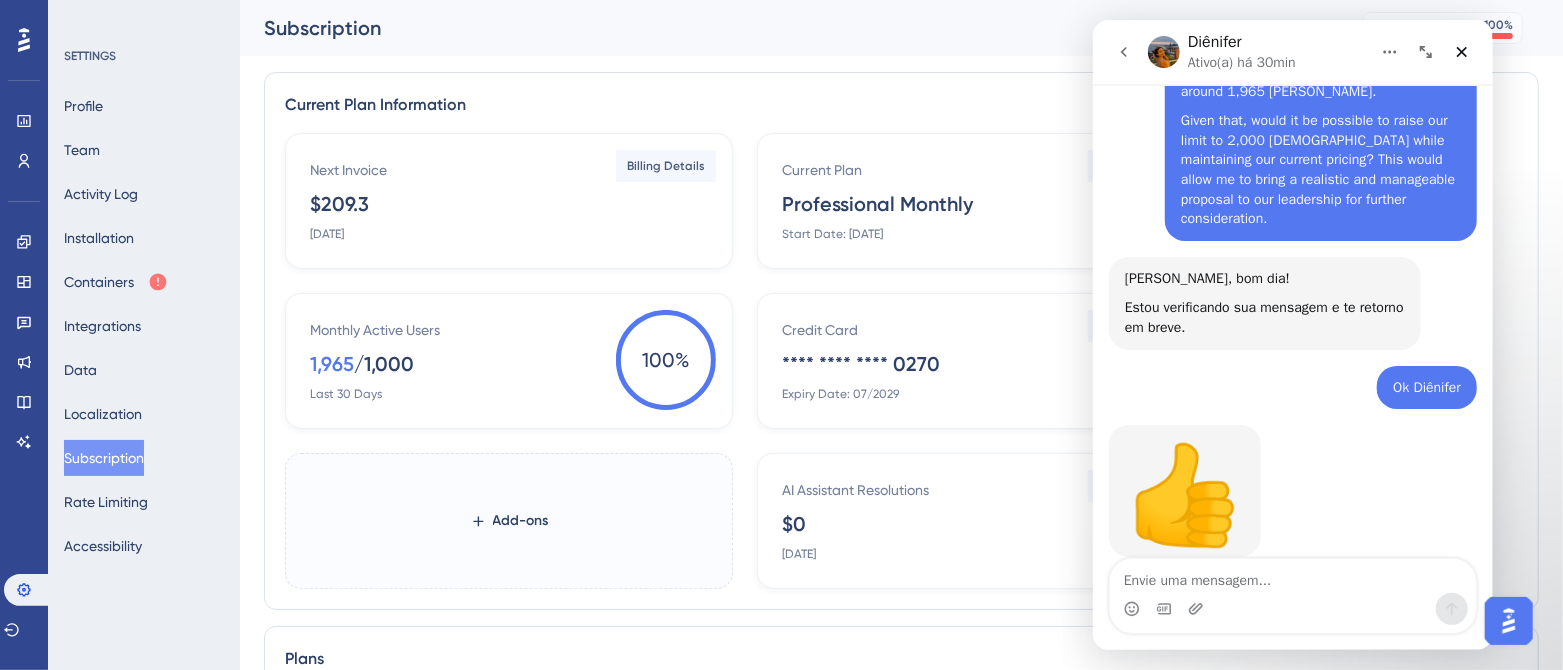 click on "Subscription MAU 100 % Click to see add-on and upgrade options" at bounding box center (901, 28) 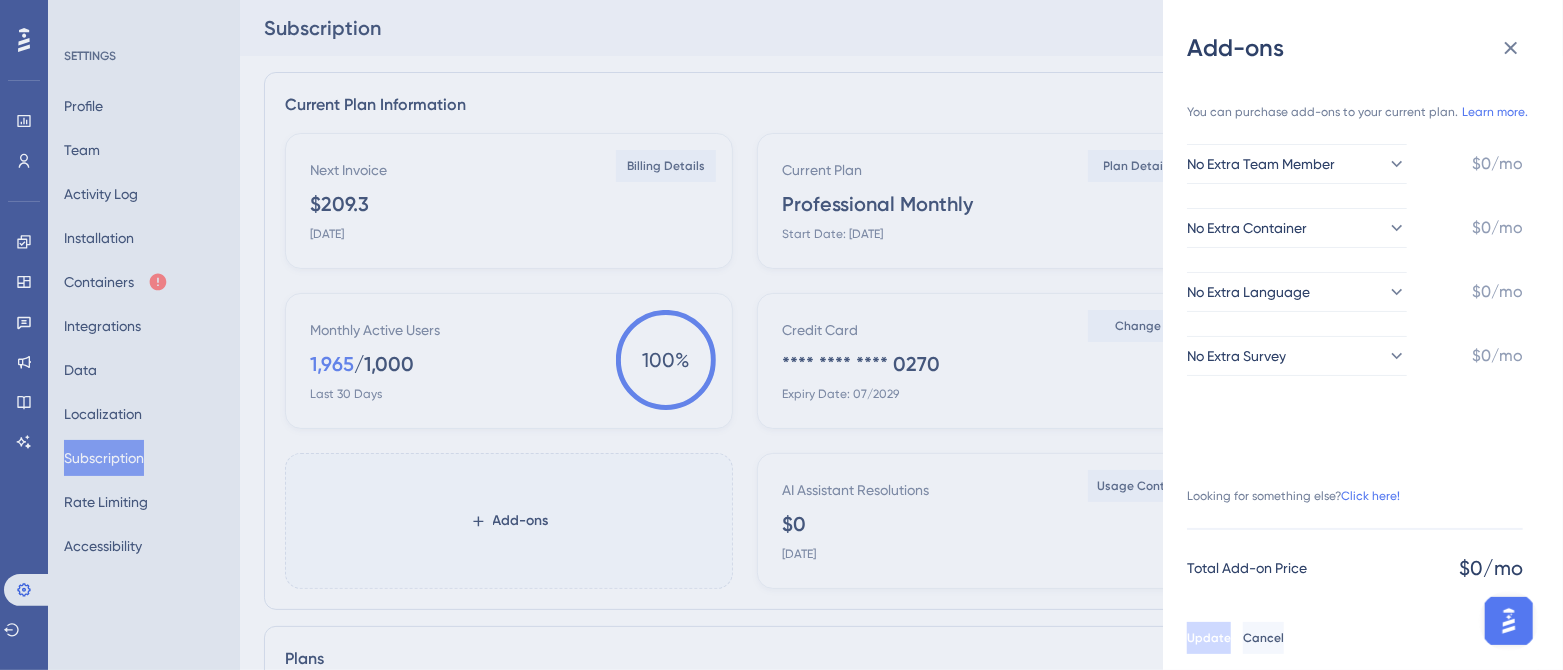 scroll, scrollTop: 0, scrollLeft: 0, axis: both 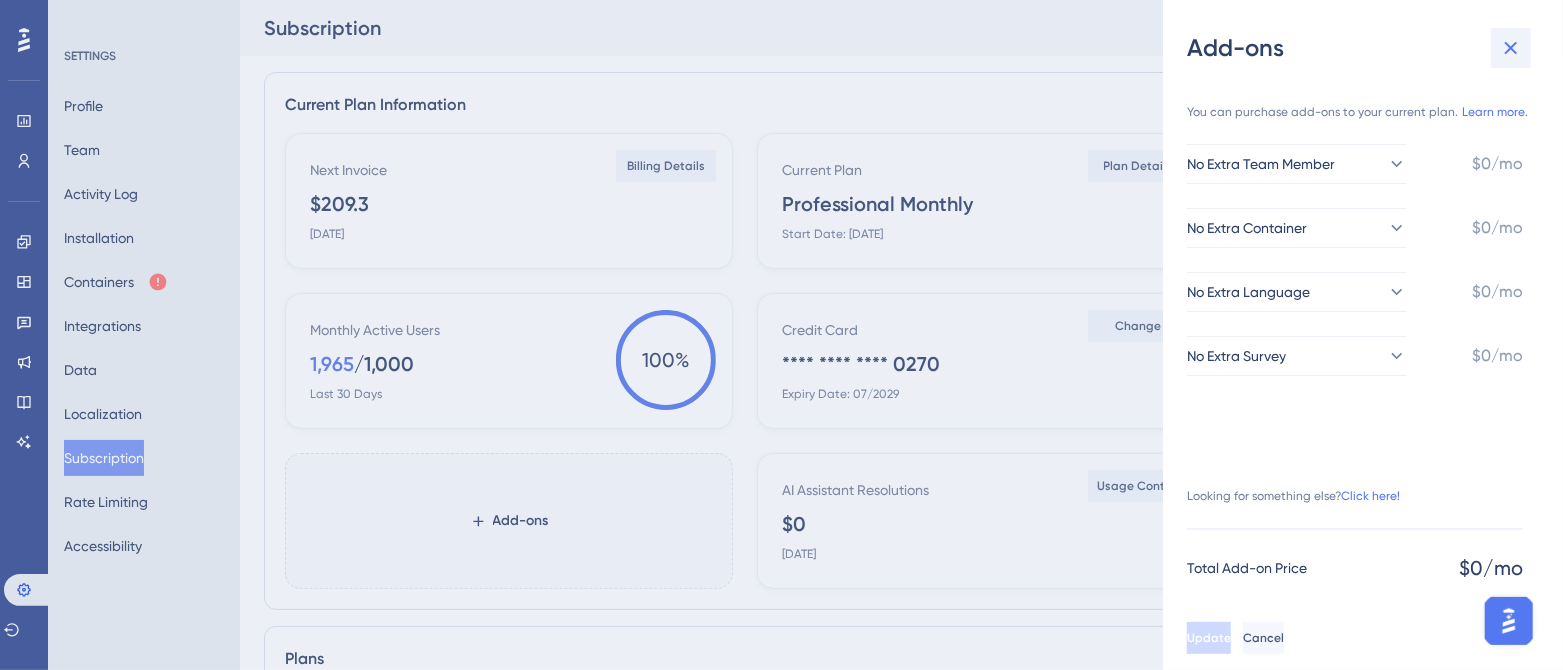 click 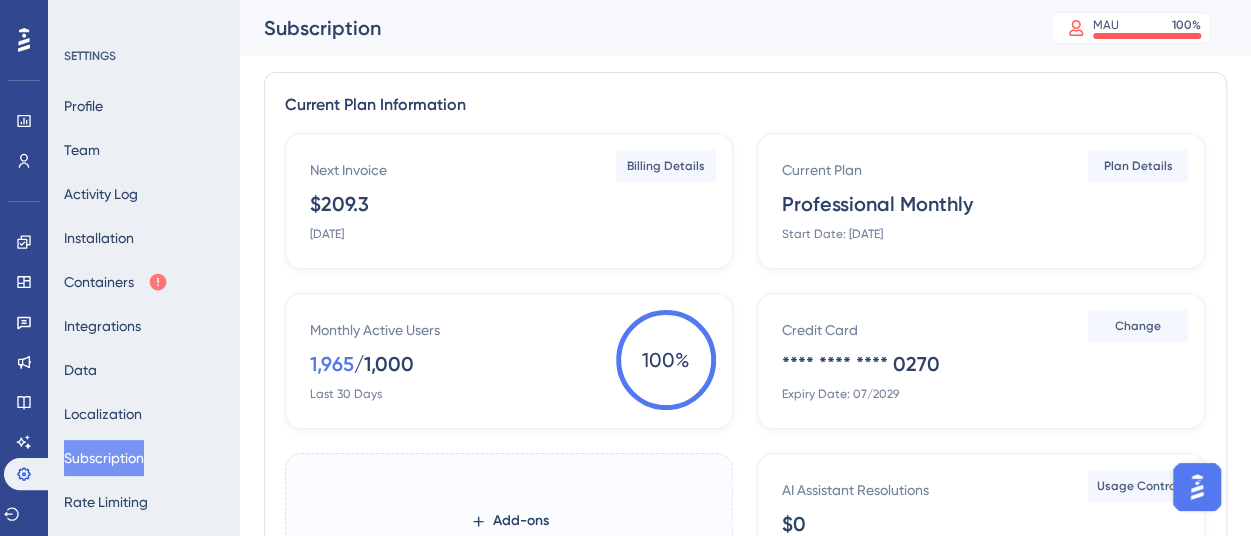 scroll, scrollTop: 1630, scrollLeft: 0, axis: vertical 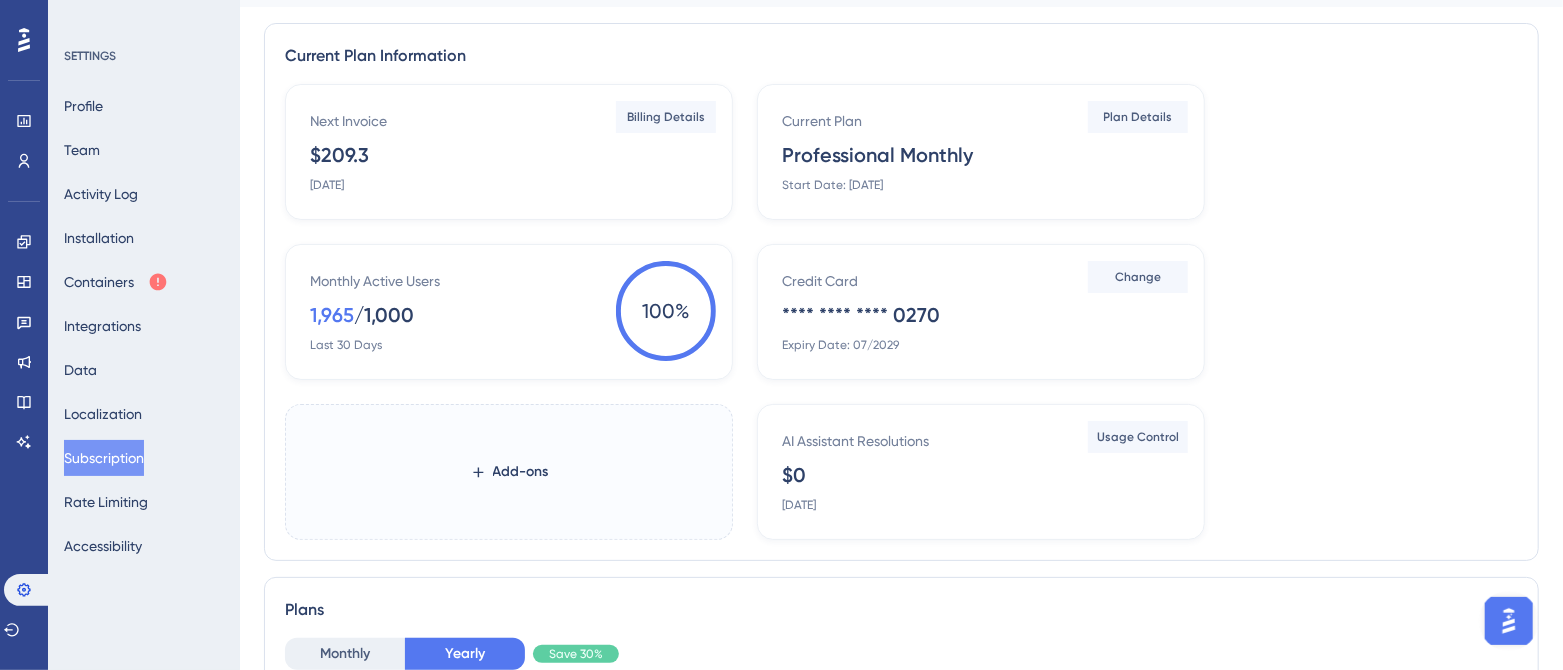 drag, startPoint x: 366, startPoint y: 312, endPoint x: 422, endPoint y: 313, distance: 56.008926 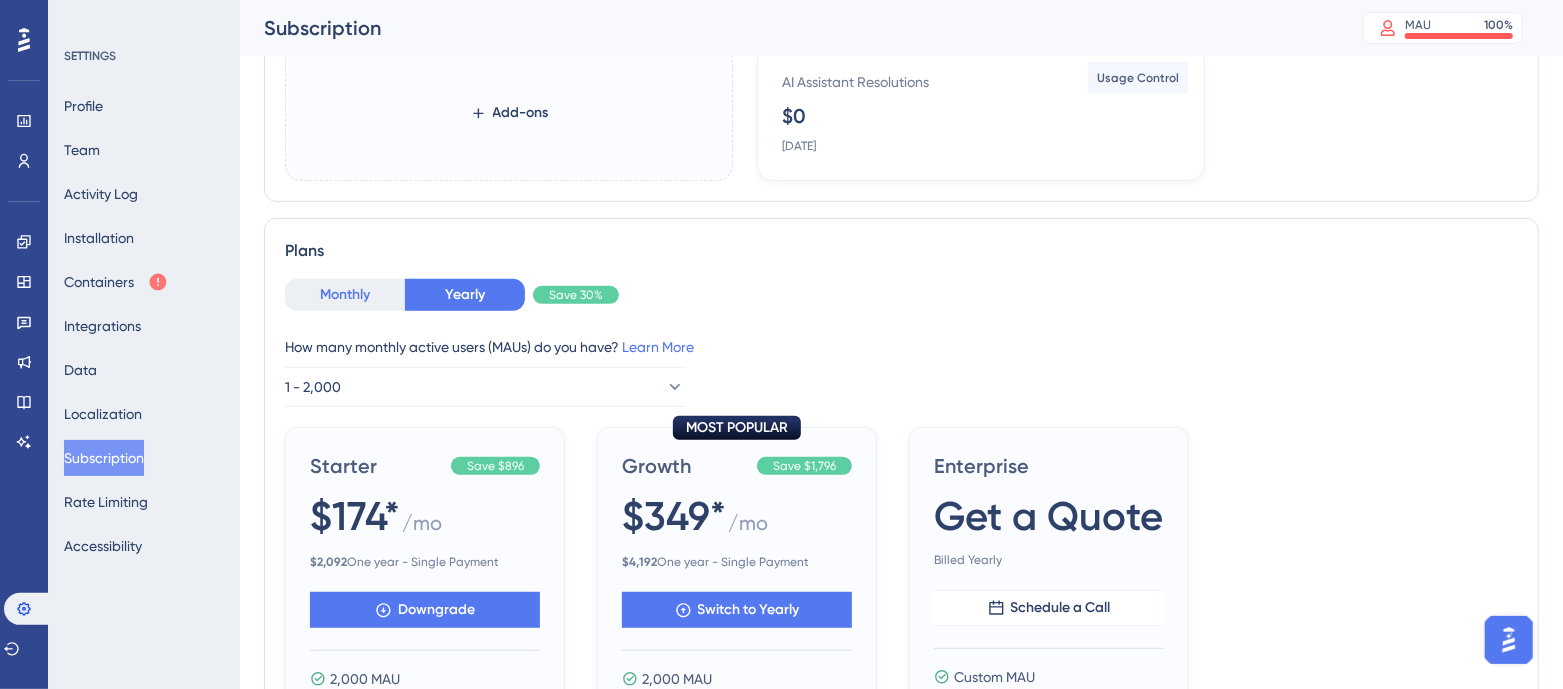 click on "Monthly" at bounding box center (345, 295) 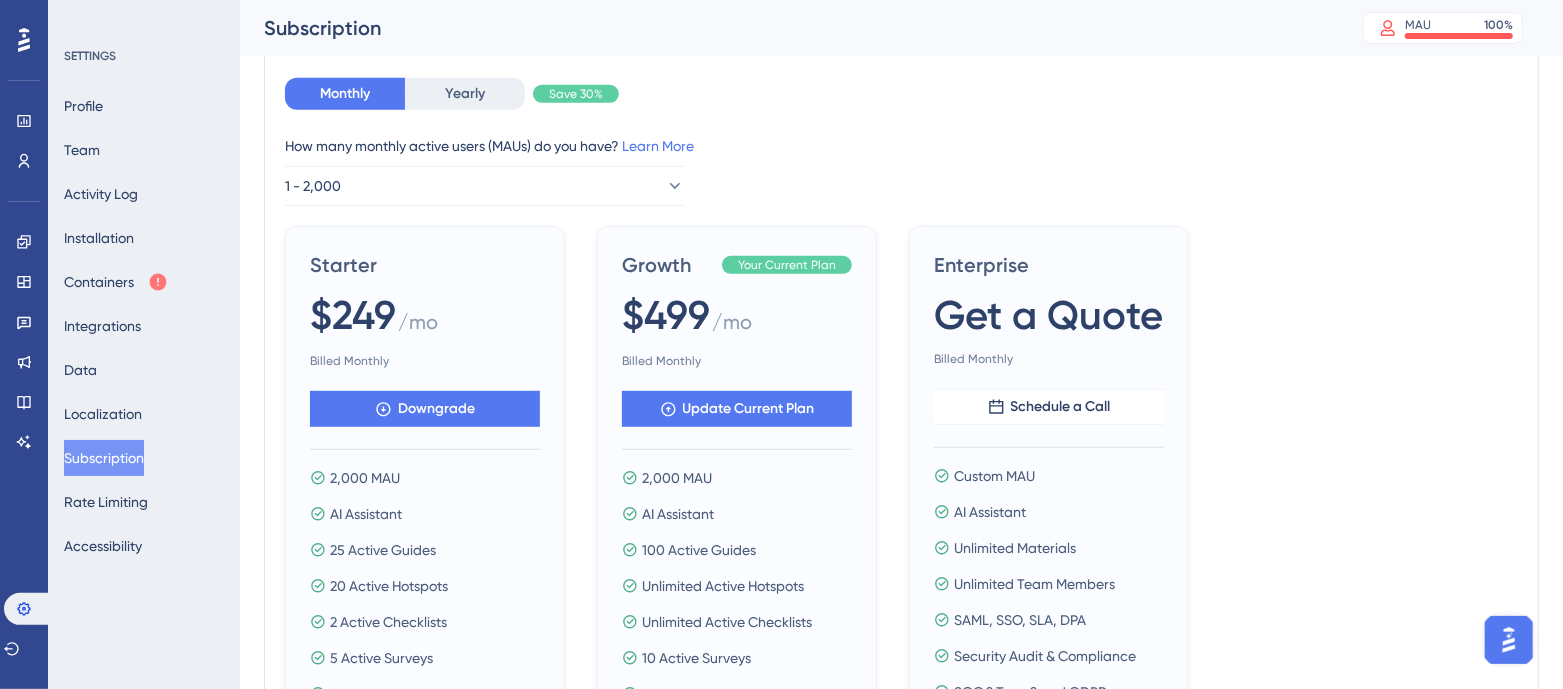 click on "$249" at bounding box center [353, 315] 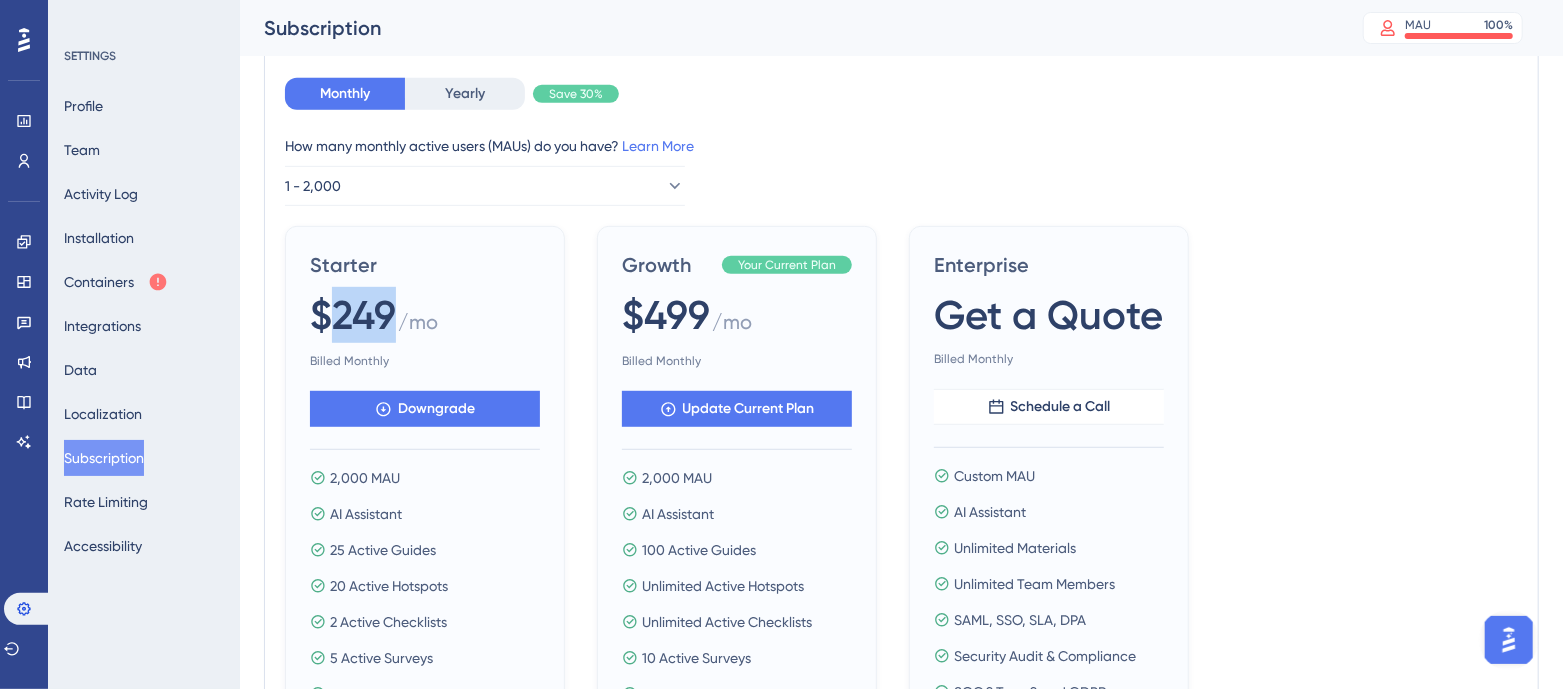 click on "$249" at bounding box center (353, 315) 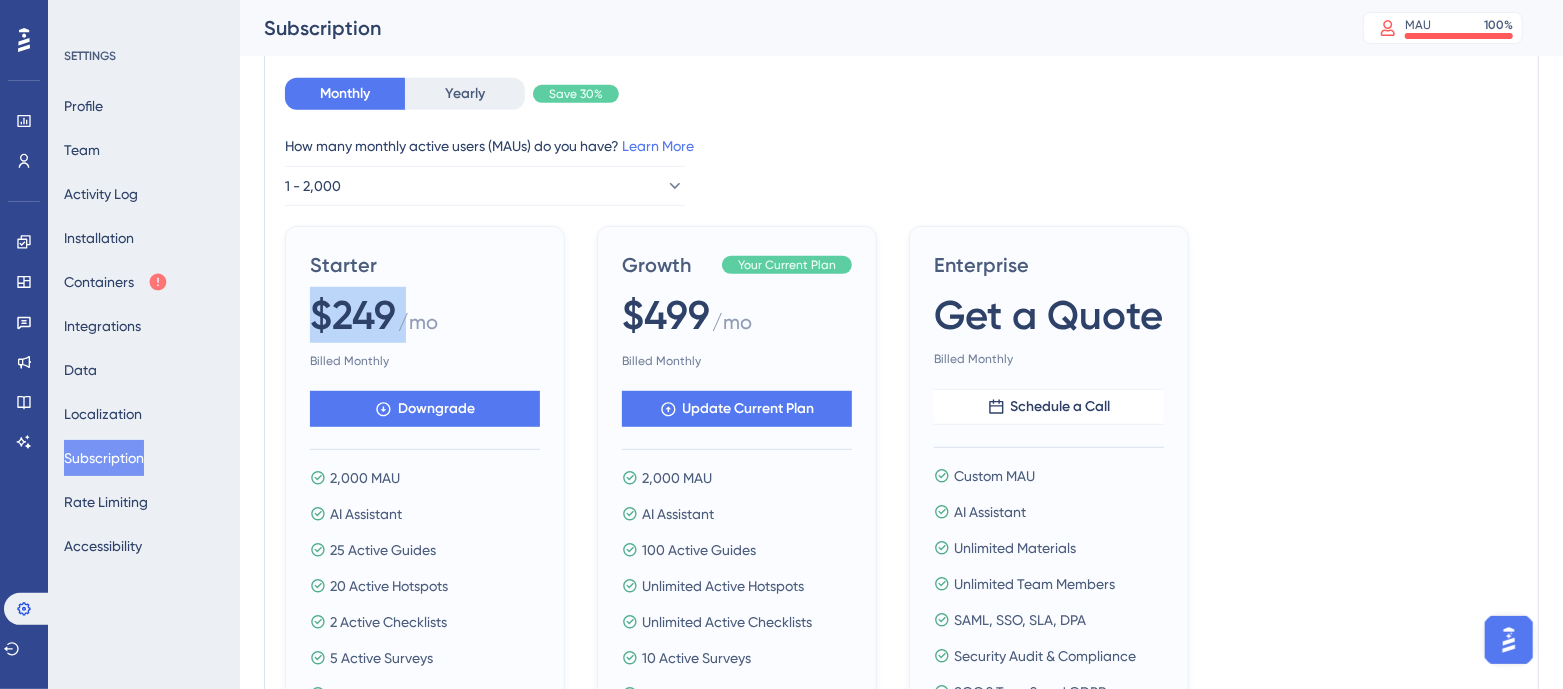 click on "$249" at bounding box center [353, 315] 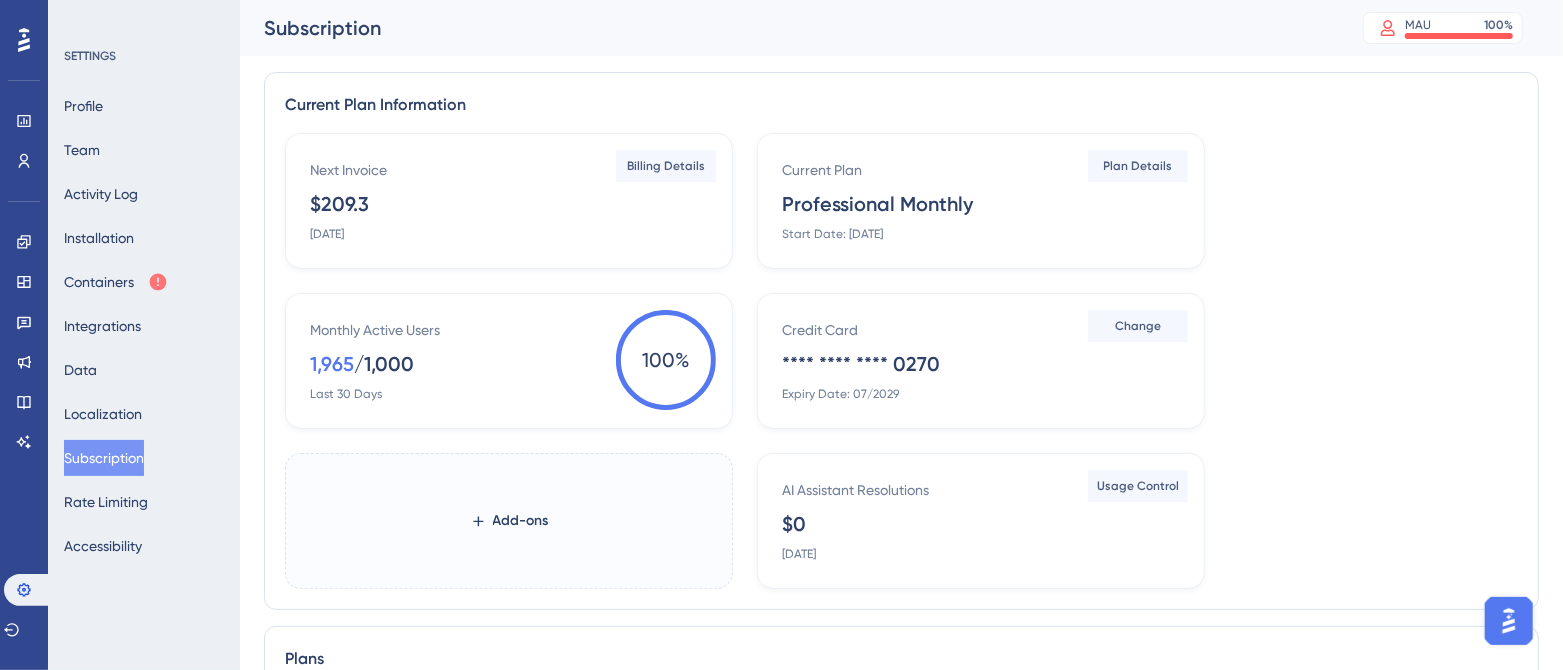 click at bounding box center [1508, 620] 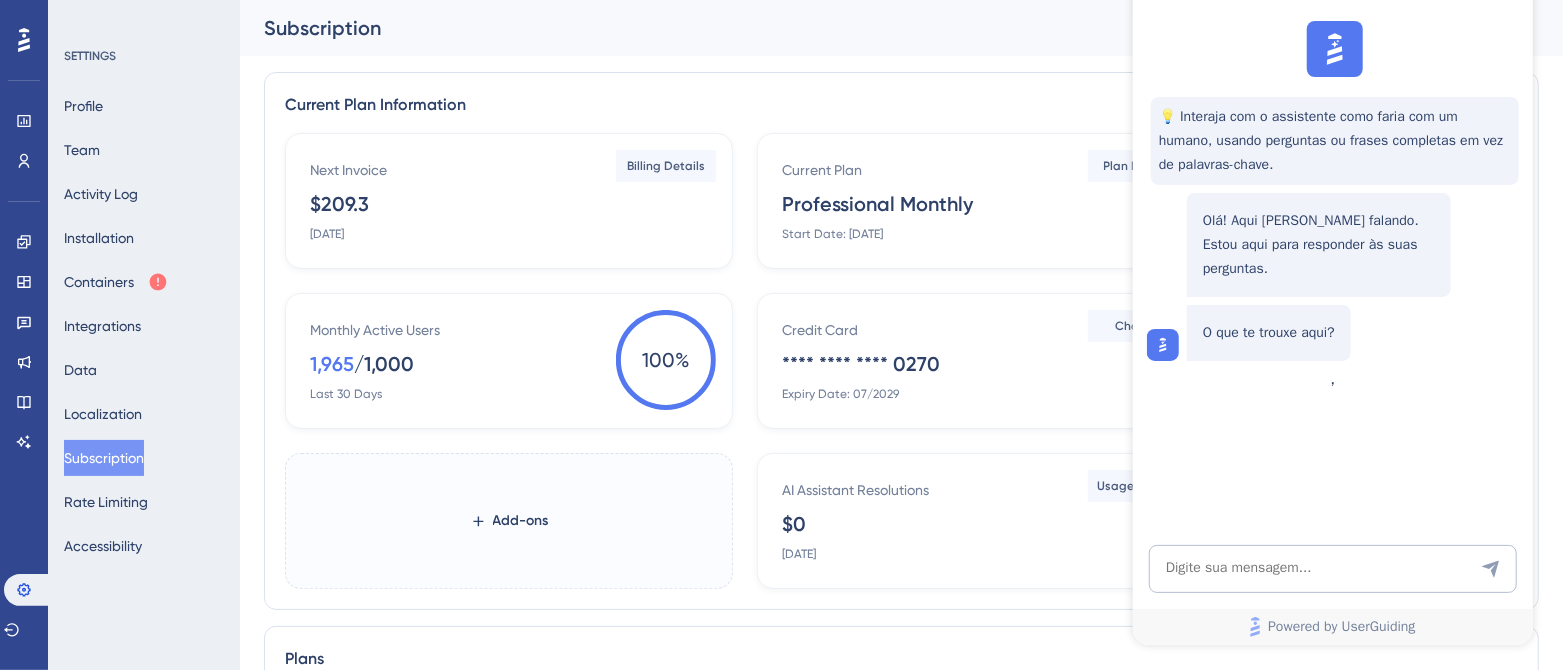 click on "Current Plan Information Next Invoice $209.3 [DATE] Billing Details Current Plan Professional Monthly Start Date: [DATE] Plan Details Monthly Active Users 1,965 / 1,000 Last 30 Days 100 % Credit Card **** **** **** 0270 Expiry Date: 07/2029 Change Add-ons AI Assistant Resolutions $0 [DATE] Usage Control Plans Monthly Yearly Save 30% How many monthly active users ([PERSON_NAME]) do you have?   Learn More 1 - 2,000 Starter $249 / mo Billed Monthly Downgrade 2,000 MAU AI Assistant 25 Active Guides 20 Active Hotspots 2 Active Checklists 5 Active Surveys 5 Team Members No UserGuiding Branding See more details > Growth Your Current Plan $499 / mo Billed Monthly Update Current Plan 2,000 MAU AI Assistant 100 Active Guides Unlimited Active Hotspots Unlimited Active Checklists 10 Active Surveys 15 Team Members No UserGuiding Branding See more details > Enterprise Get a Quote Billed Monthly Schedule a Call Custom MAU AI Assistant Unlimited Materials Unlimited Team Members [PERSON_NAME], SSO, SLA, DPA" at bounding box center (901, 837) 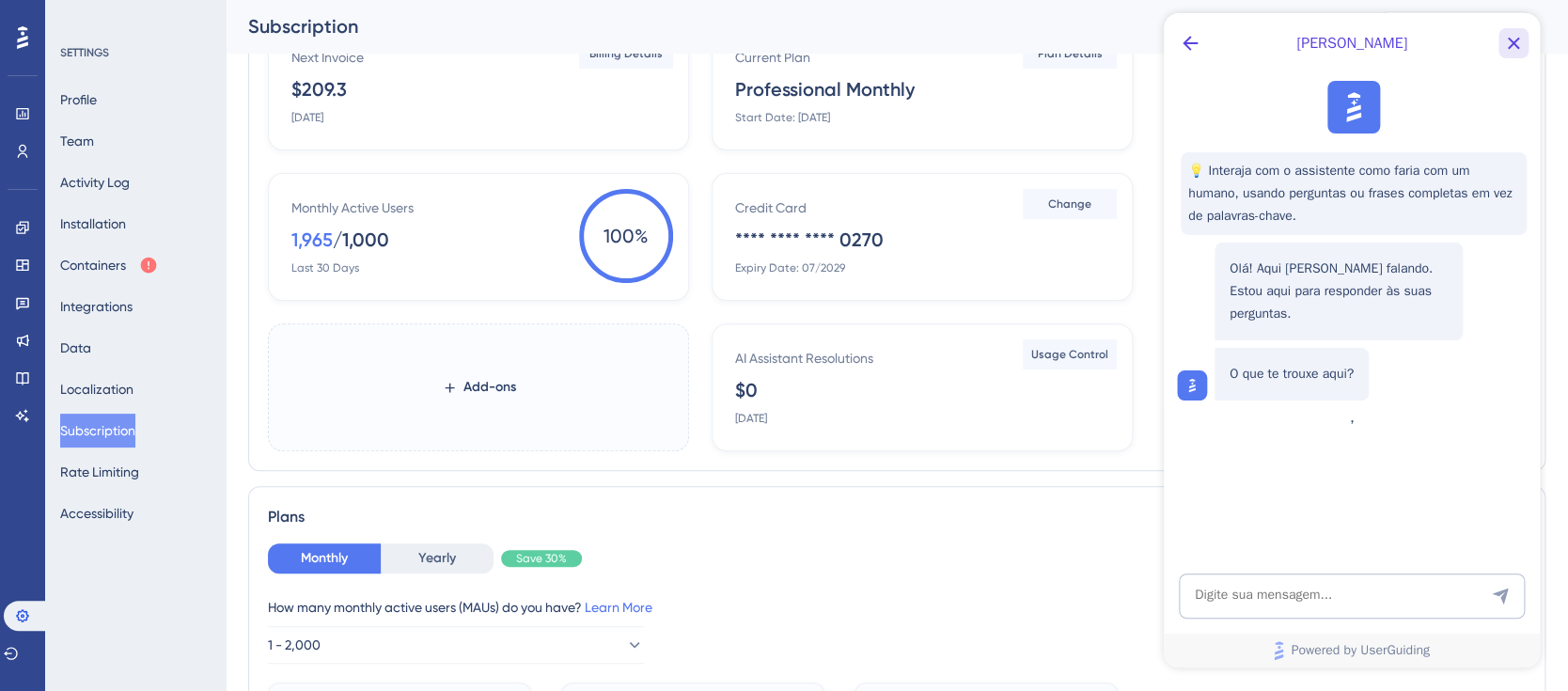 click 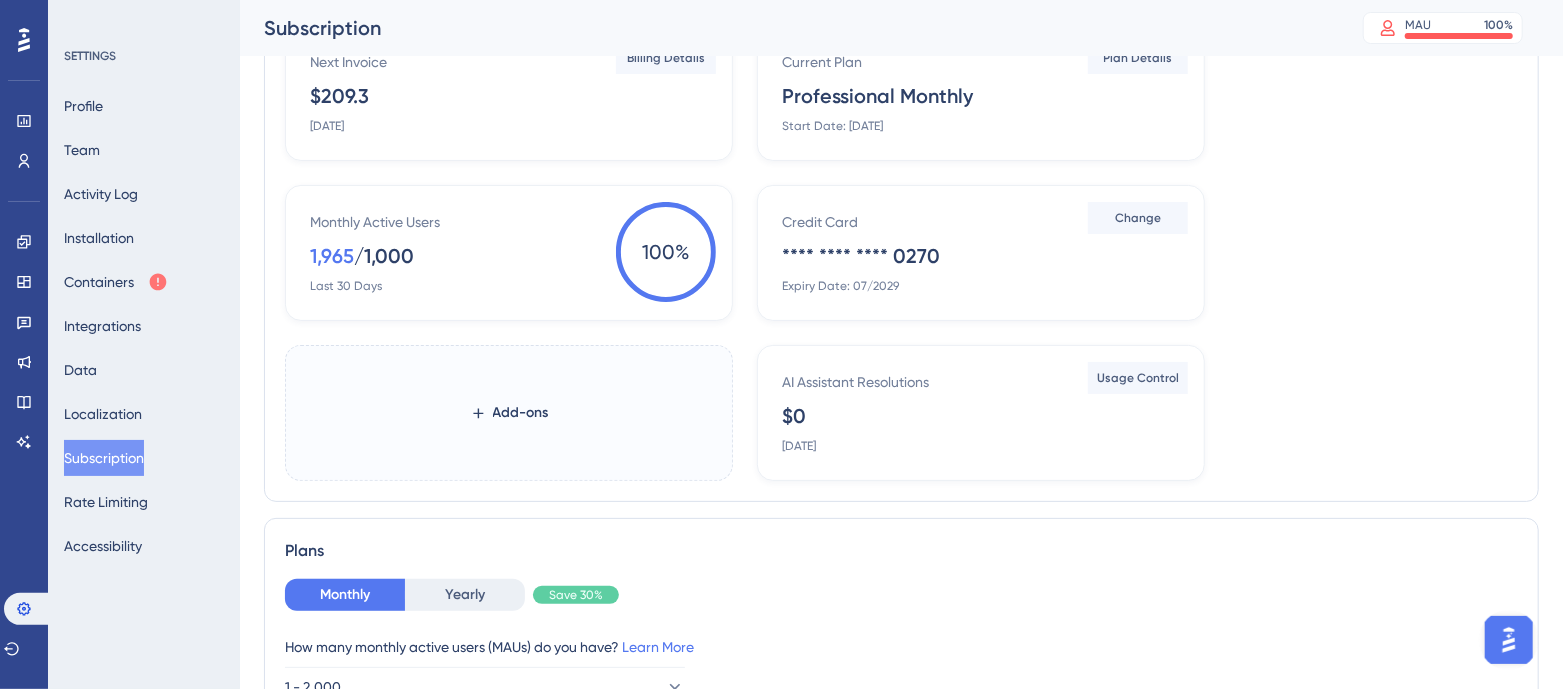 click on "/ 1,000" at bounding box center [384, 256] 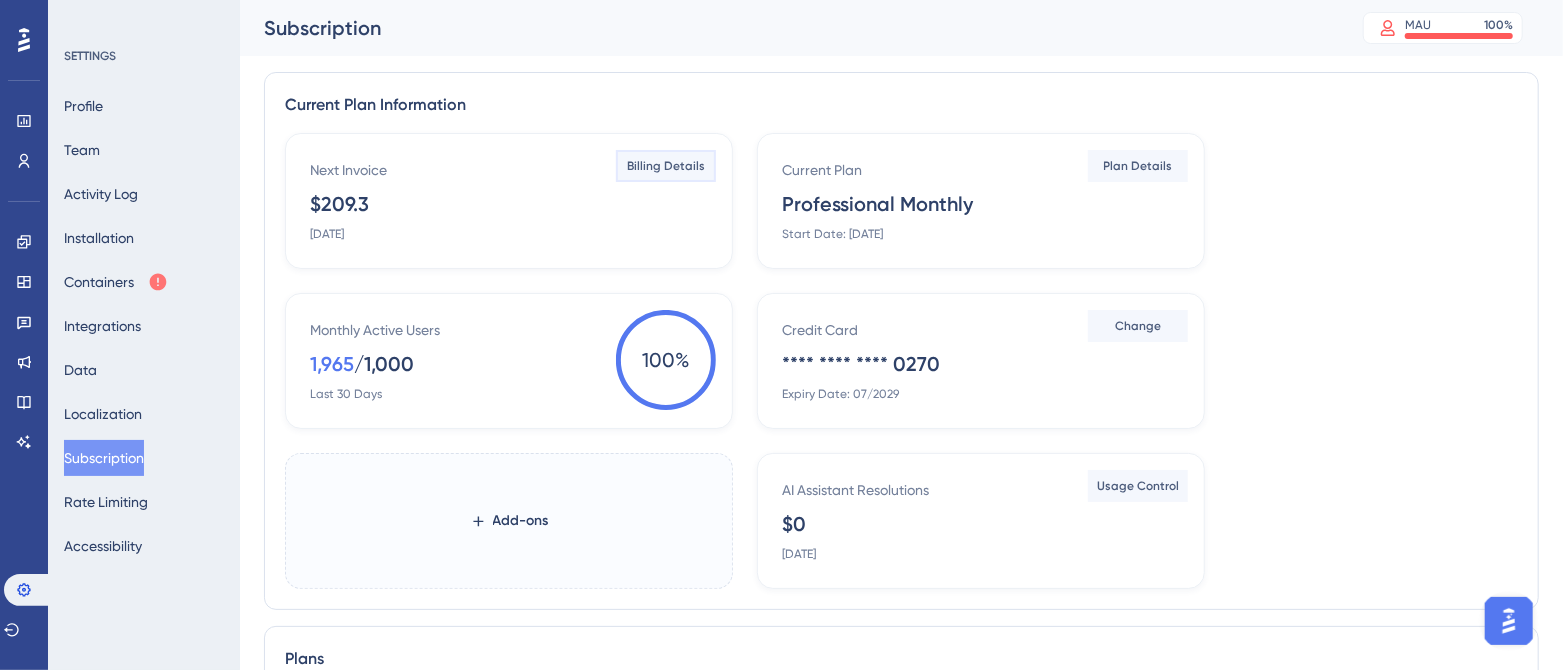 click on "Billing Details" at bounding box center [666, 166] 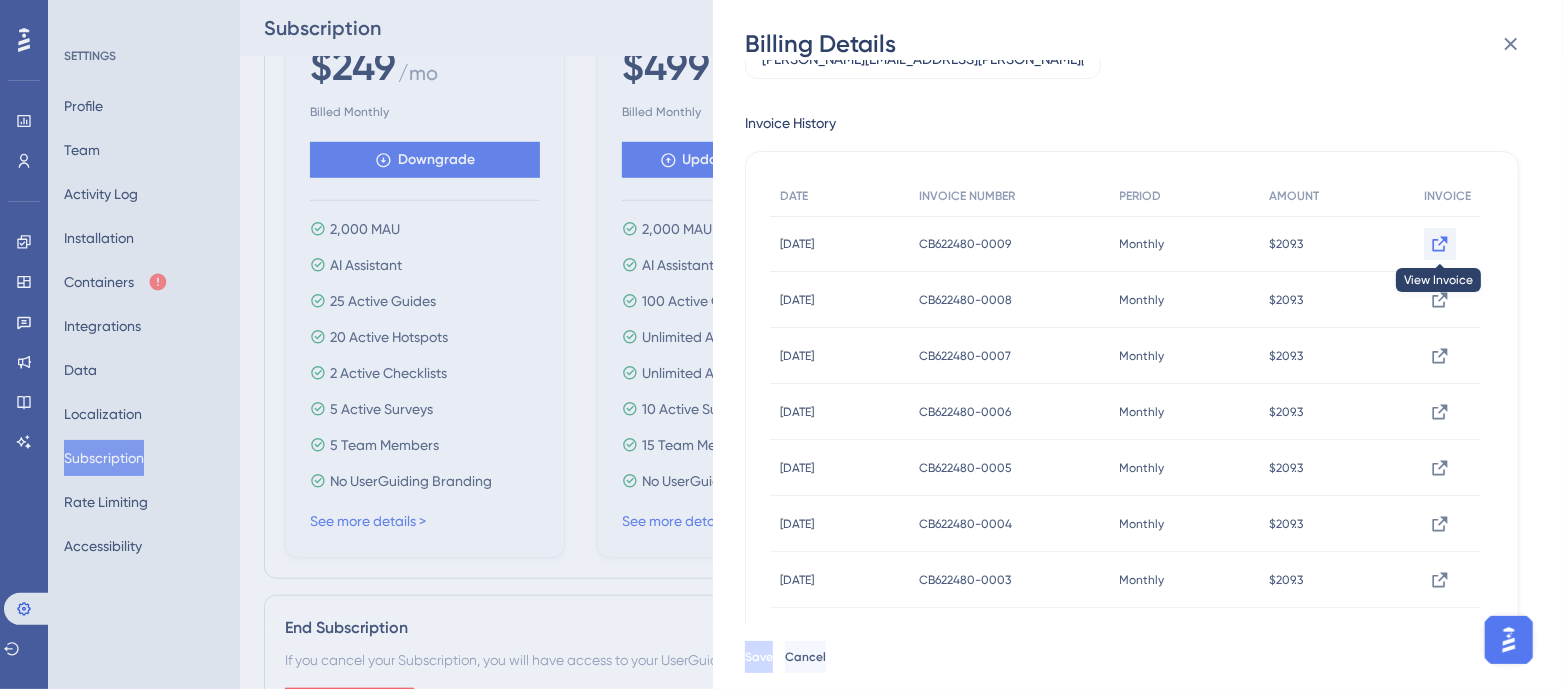 click 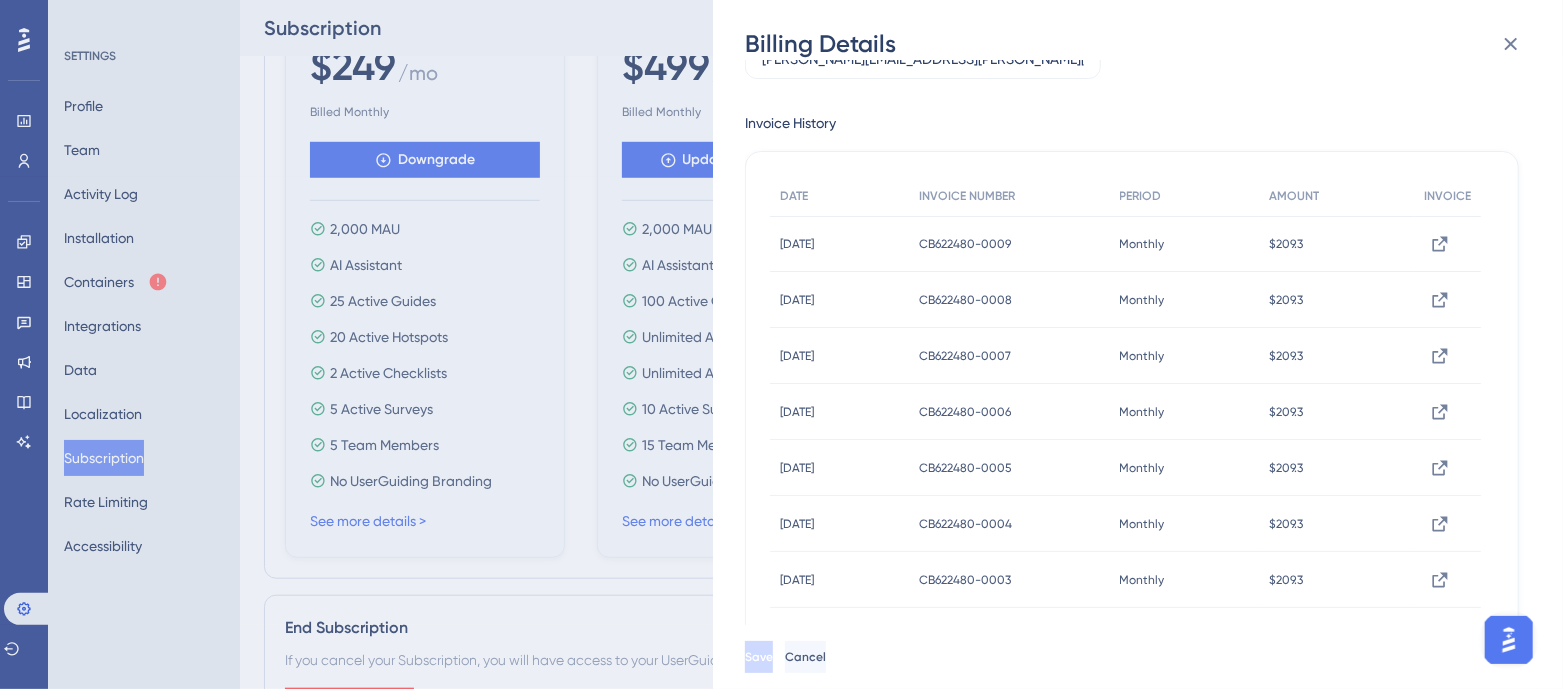 click 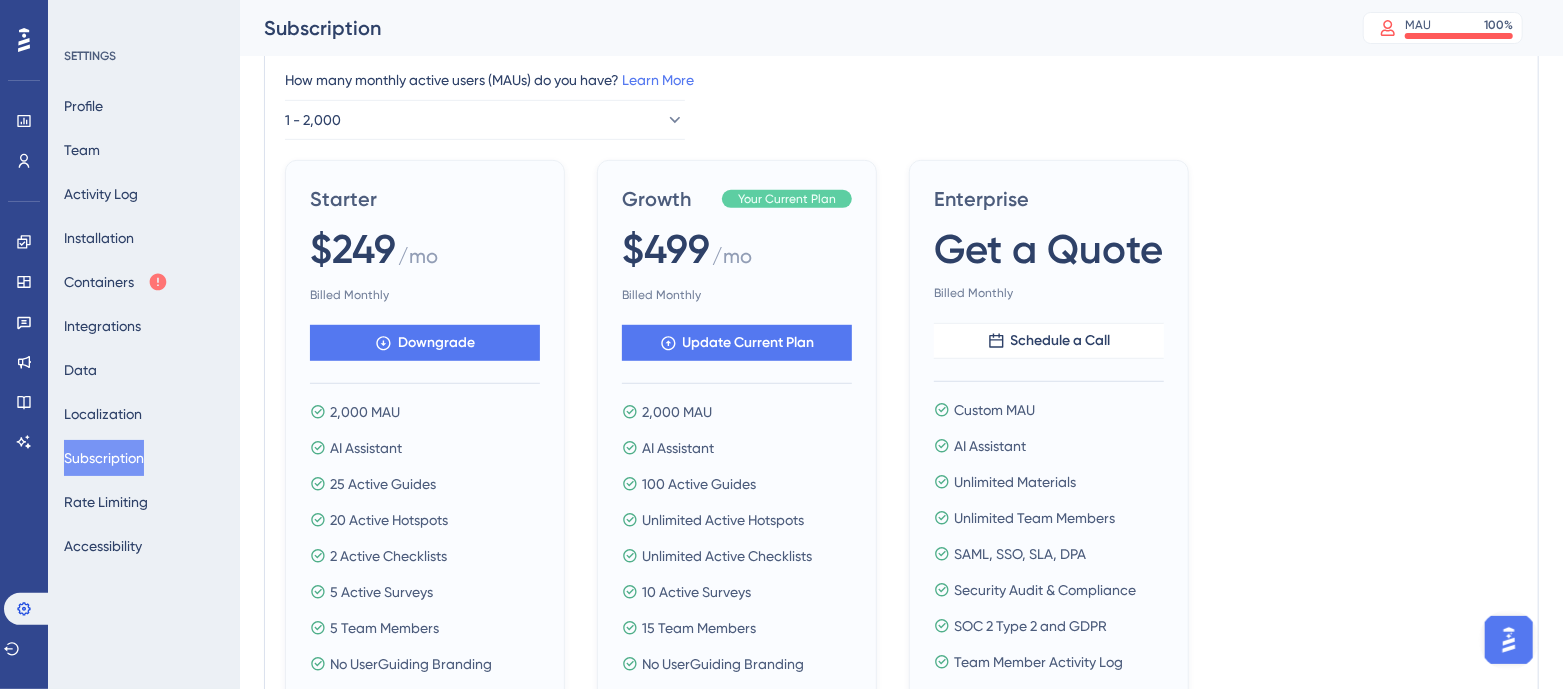 scroll, scrollTop: 625, scrollLeft: 0, axis: vertical 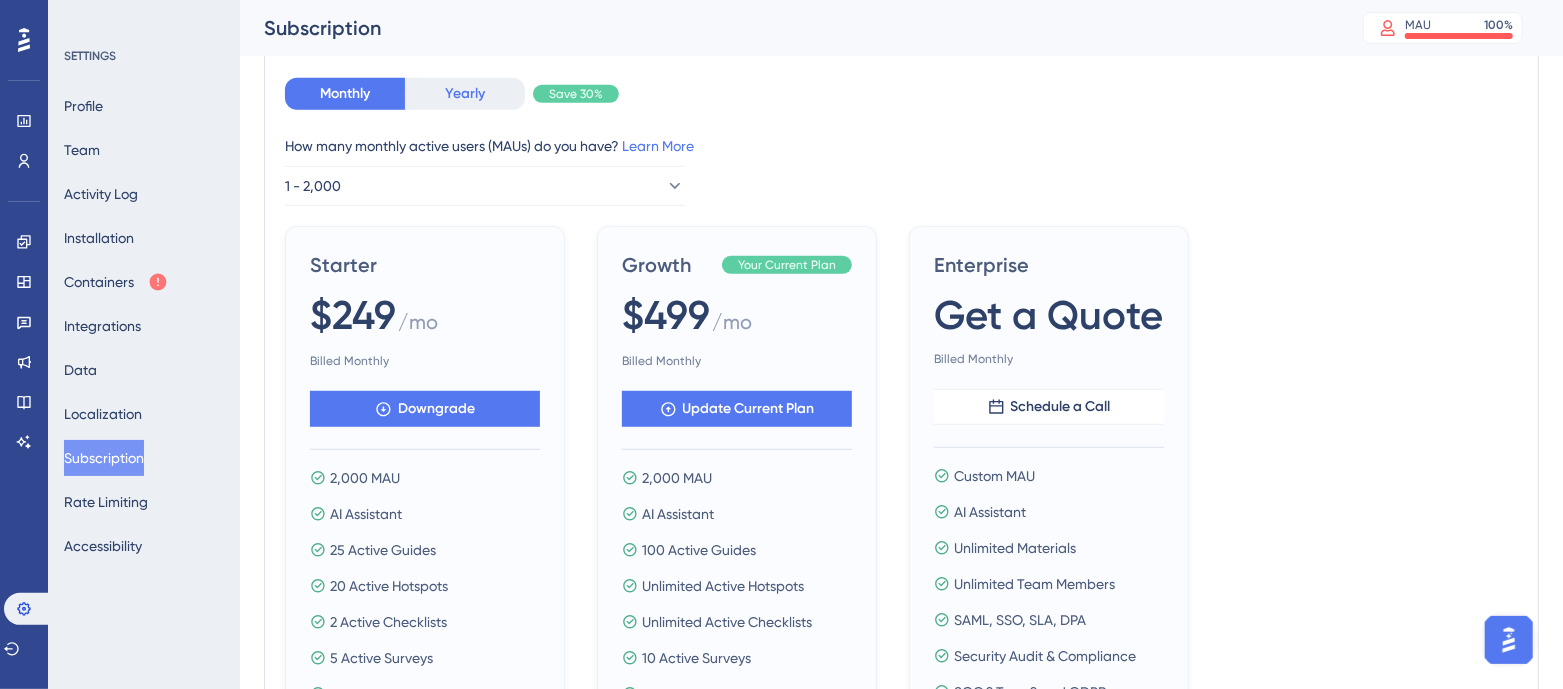 click on "Yearly" at bounding box center [465, 94] 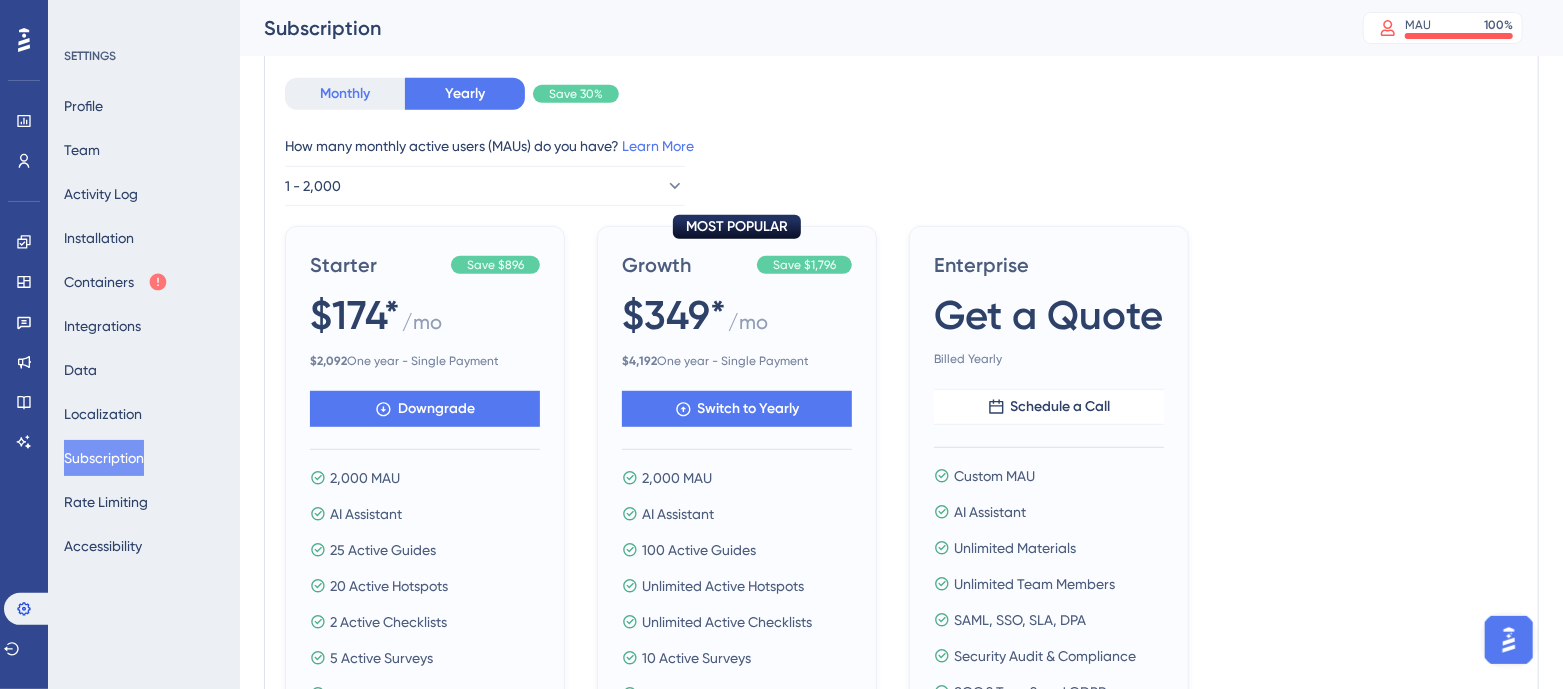 click on "Monthly" at bounding box center [345, 94] 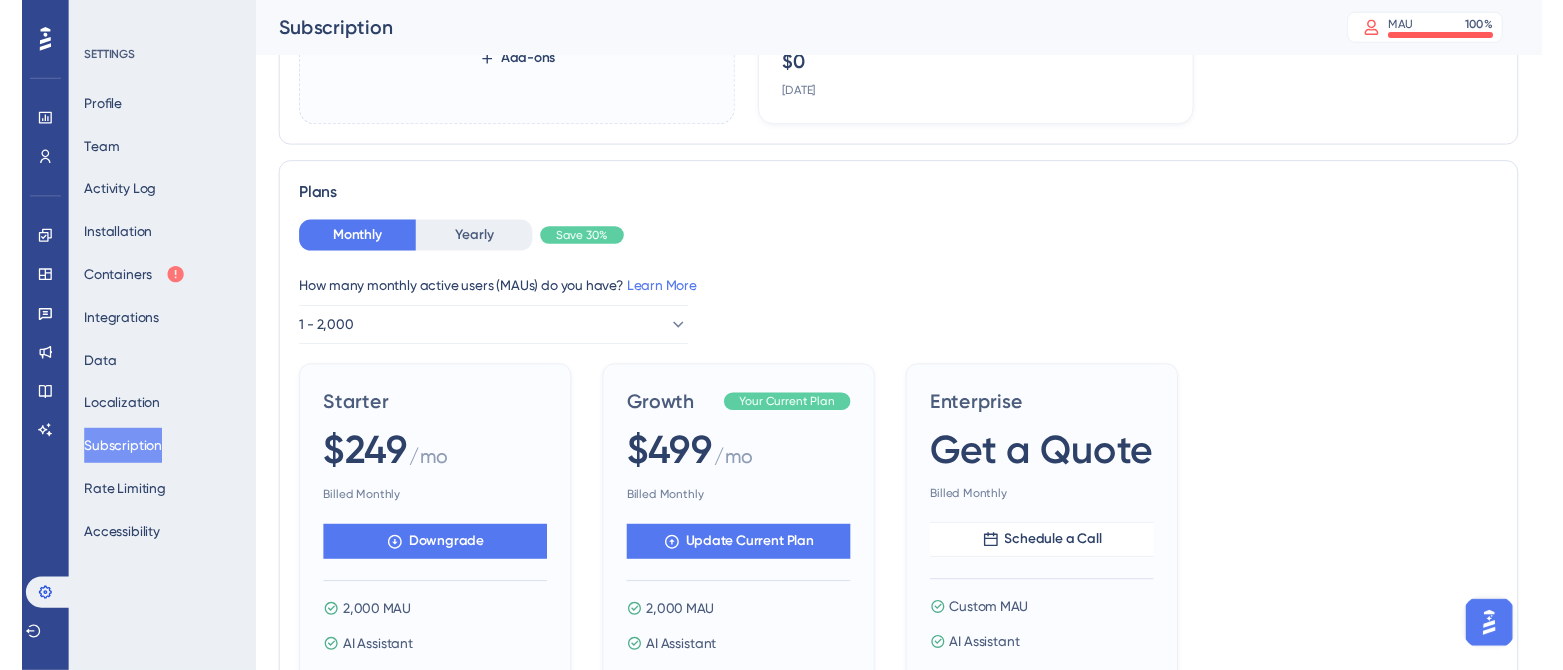 scroll, scrollTop: 0, scrollLeft: 0, axis: both 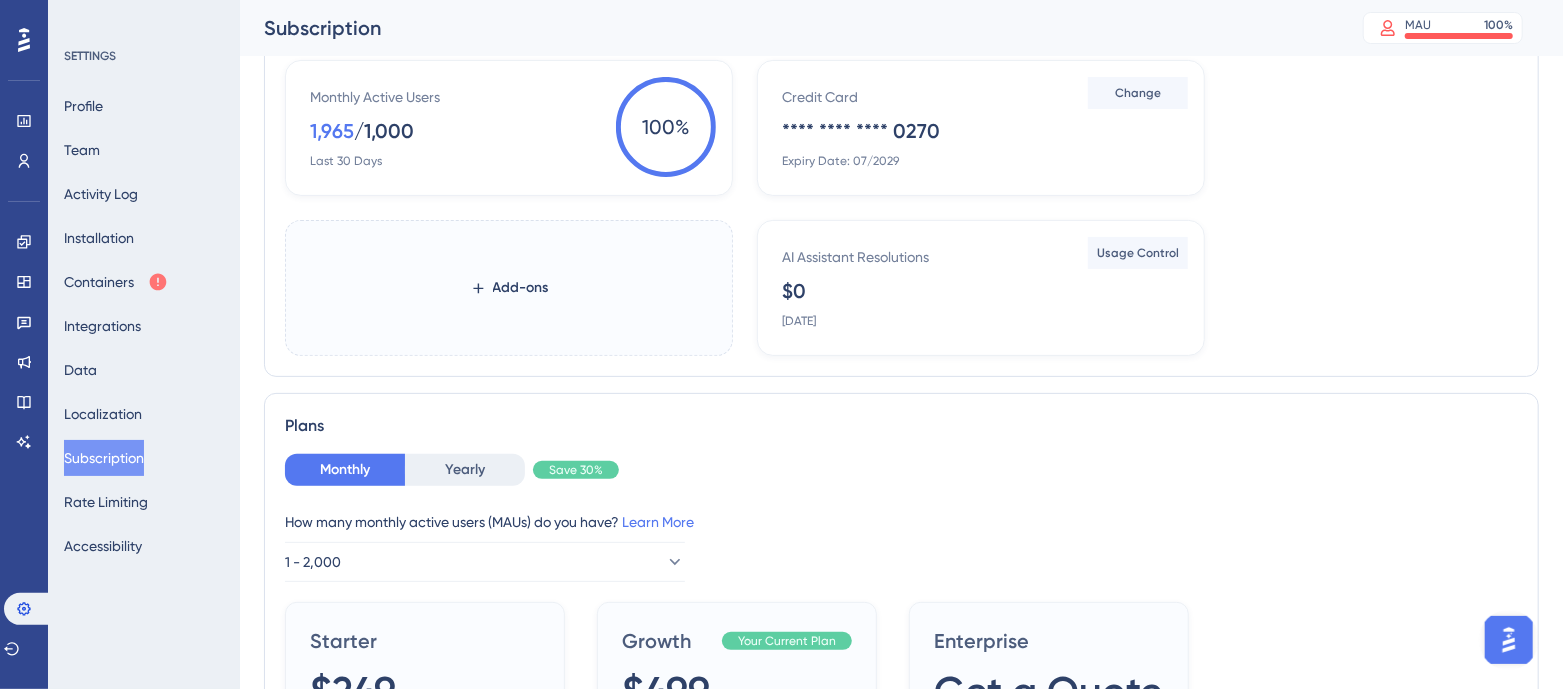 drag, startPoint x: 405, startPoint y: 134, endPoint x: 324, endPoint y: 112, distance: 83.9345 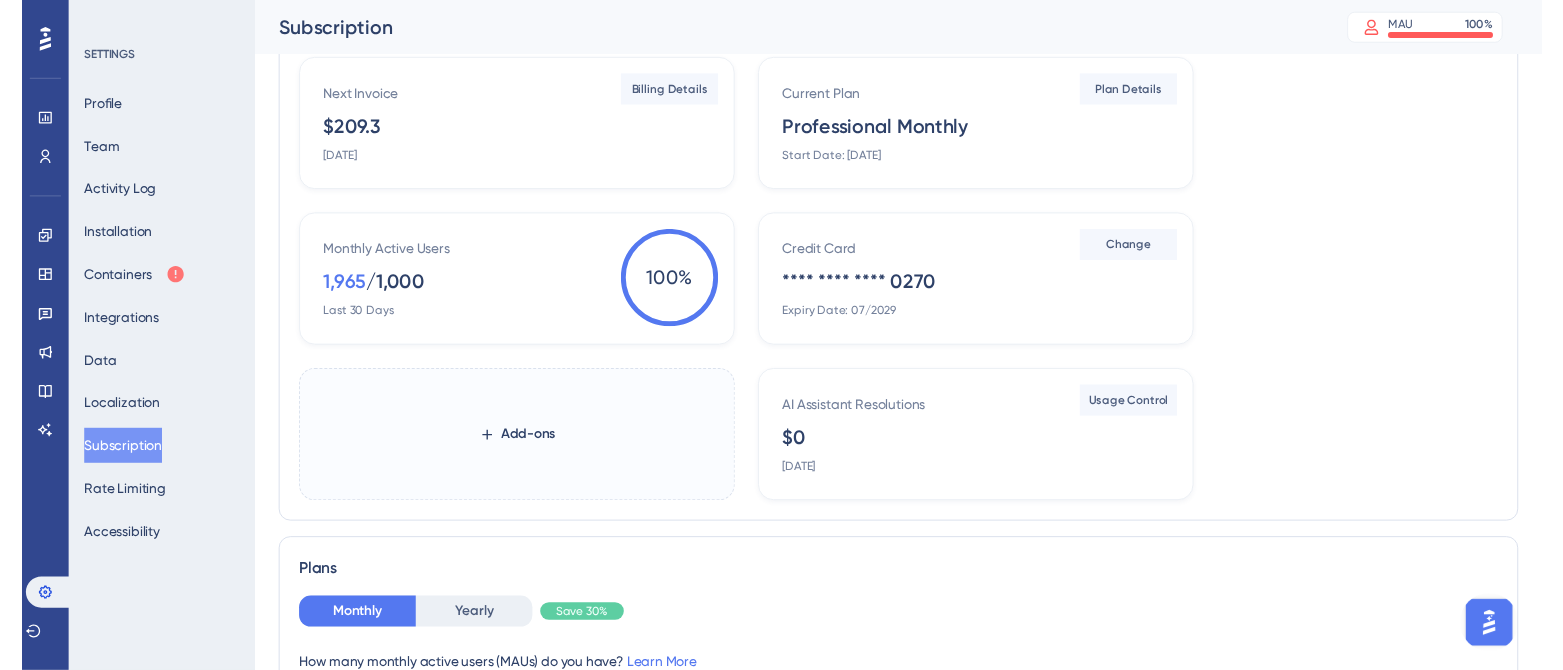 scroll, scrollTop: 0, scrollLeft: 0, axis: both 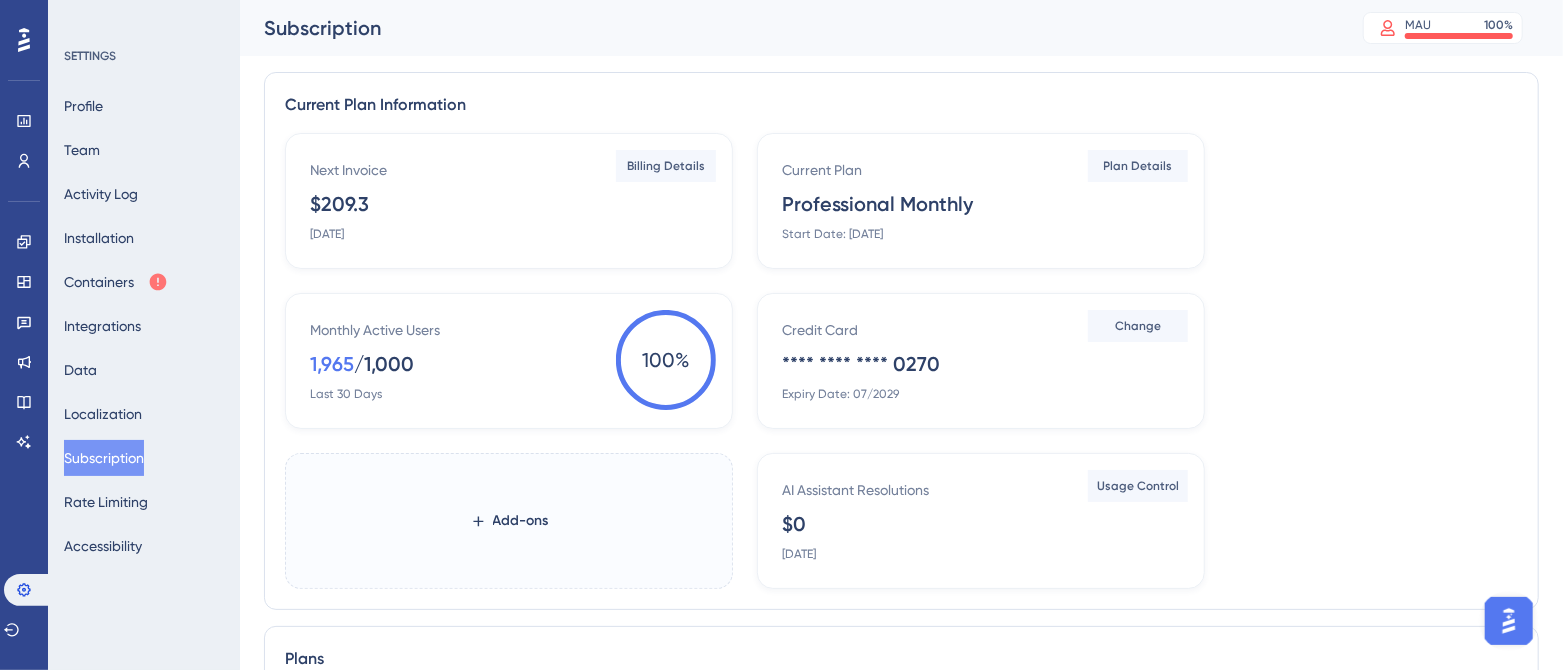 drag, startPoint x: 440, startPoint y: 362, endPoint x: 327, endPoint y: 344, distance: 114.424644 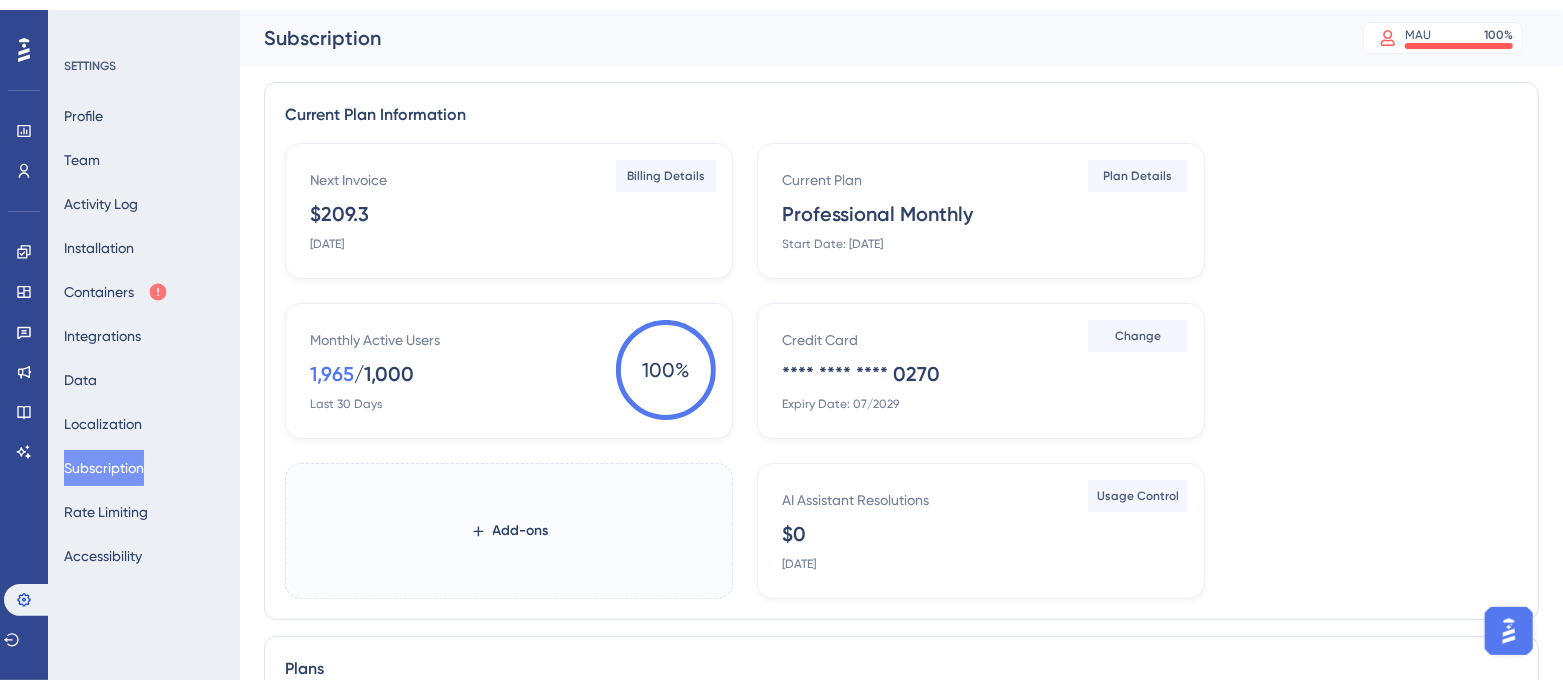 scroll, scrollTop: 226, scrollLeft: 0, axis: vertical 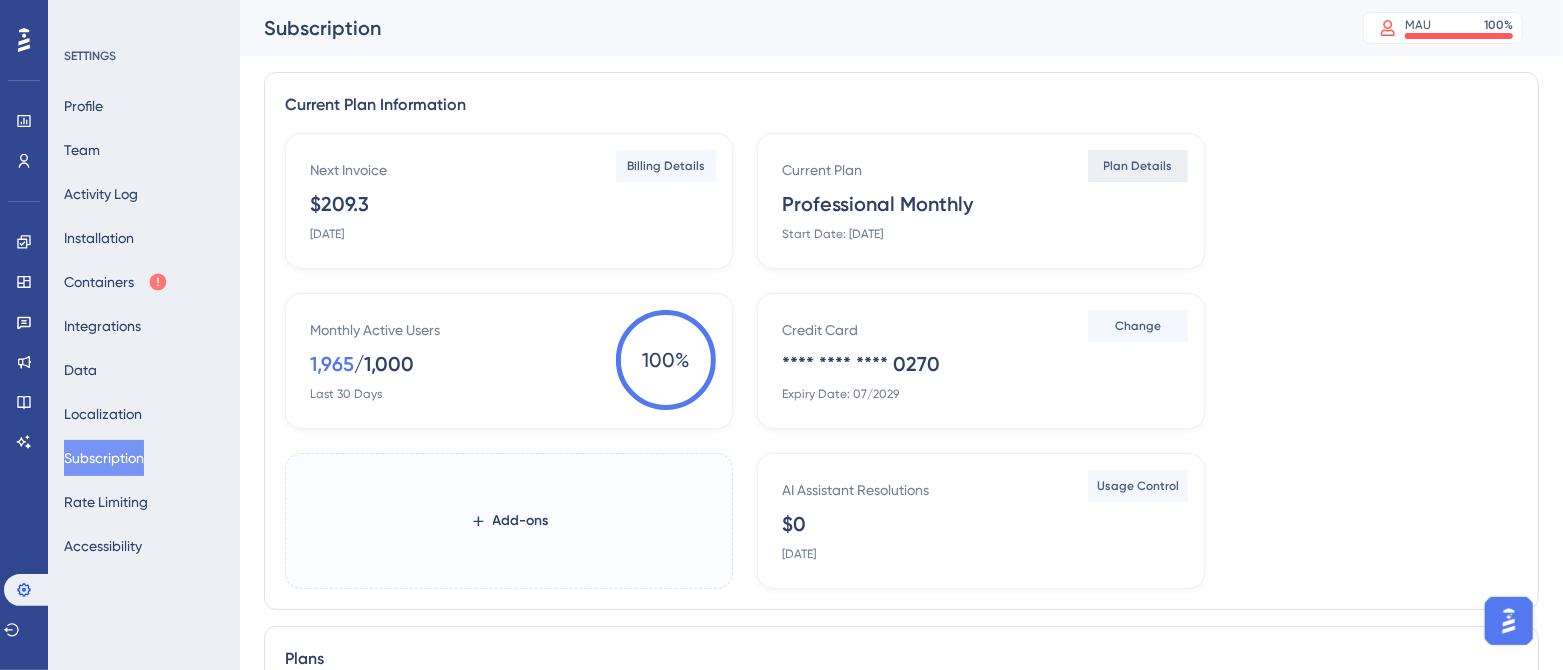 click on "Plan Details" at bounding box center (1138, 166) 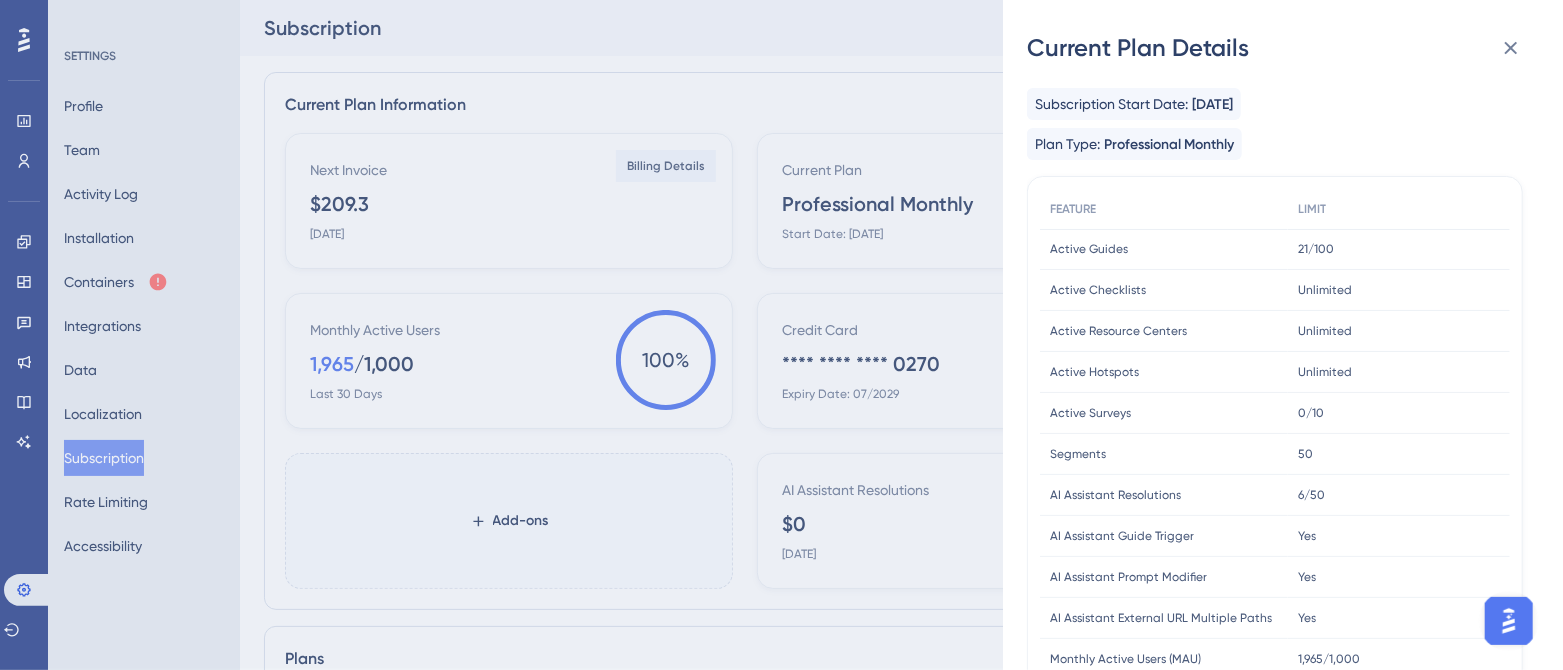 scroll, scrollTop: 124, scrollLeft: 0, axis: vertical 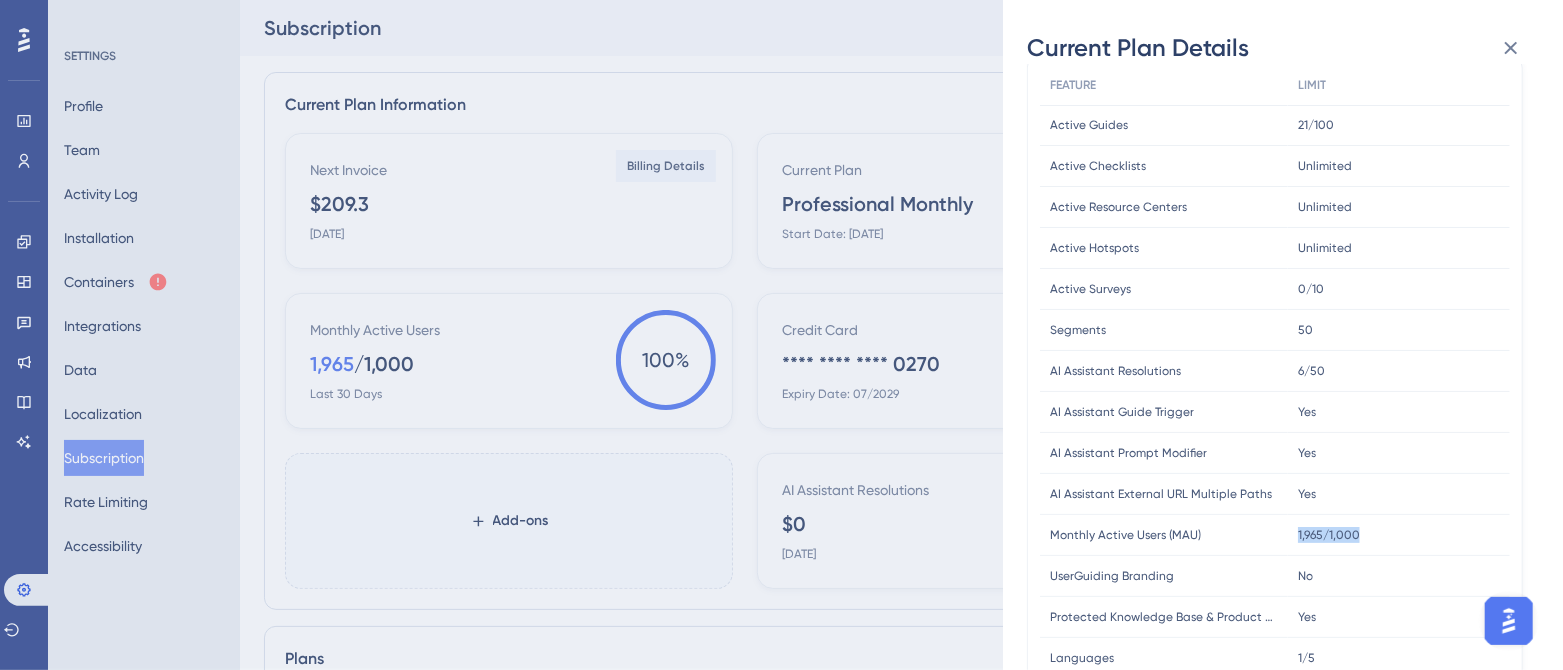 drag, startPoint x: 1385, startPoint y: 532, endPoint x: 1250, endPoint y: 520, distance: 135.53229 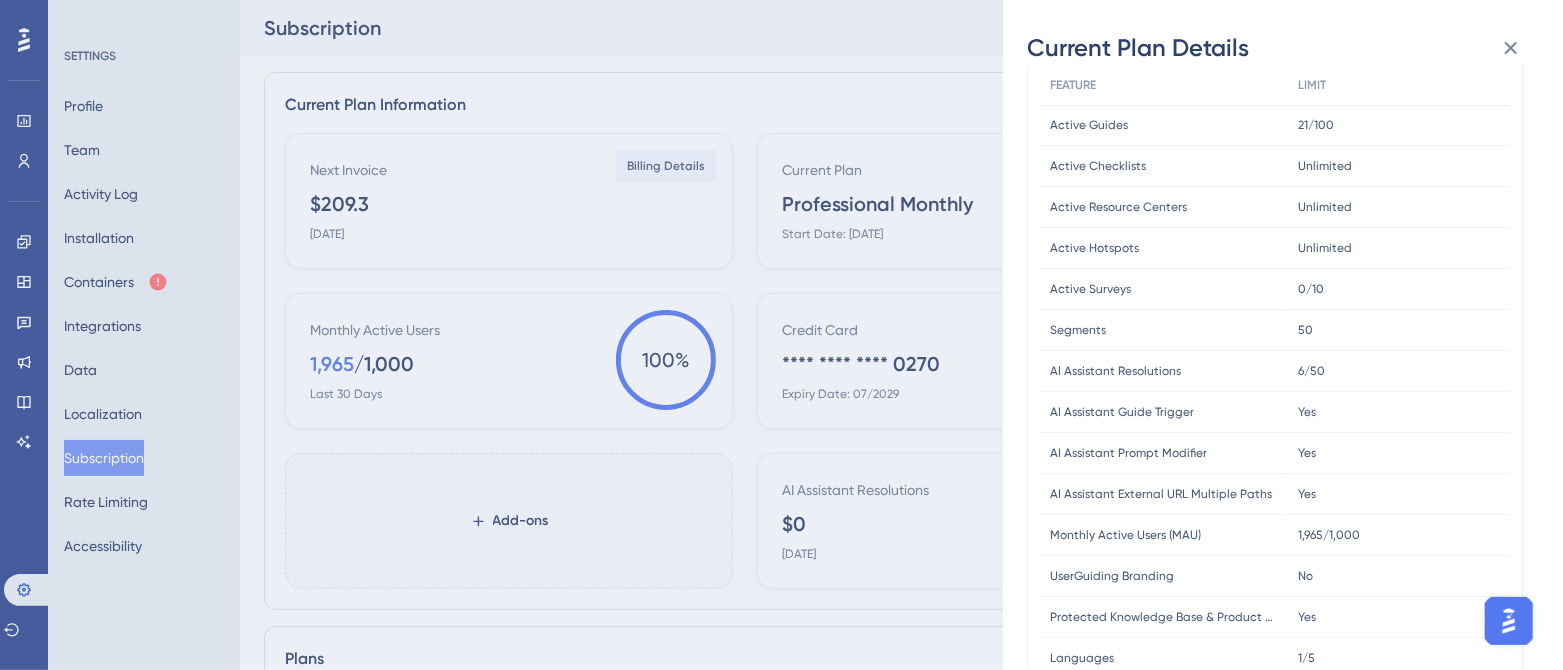 click on "Monthly Active Users (MAU)" at bounding box center (1125, 535) 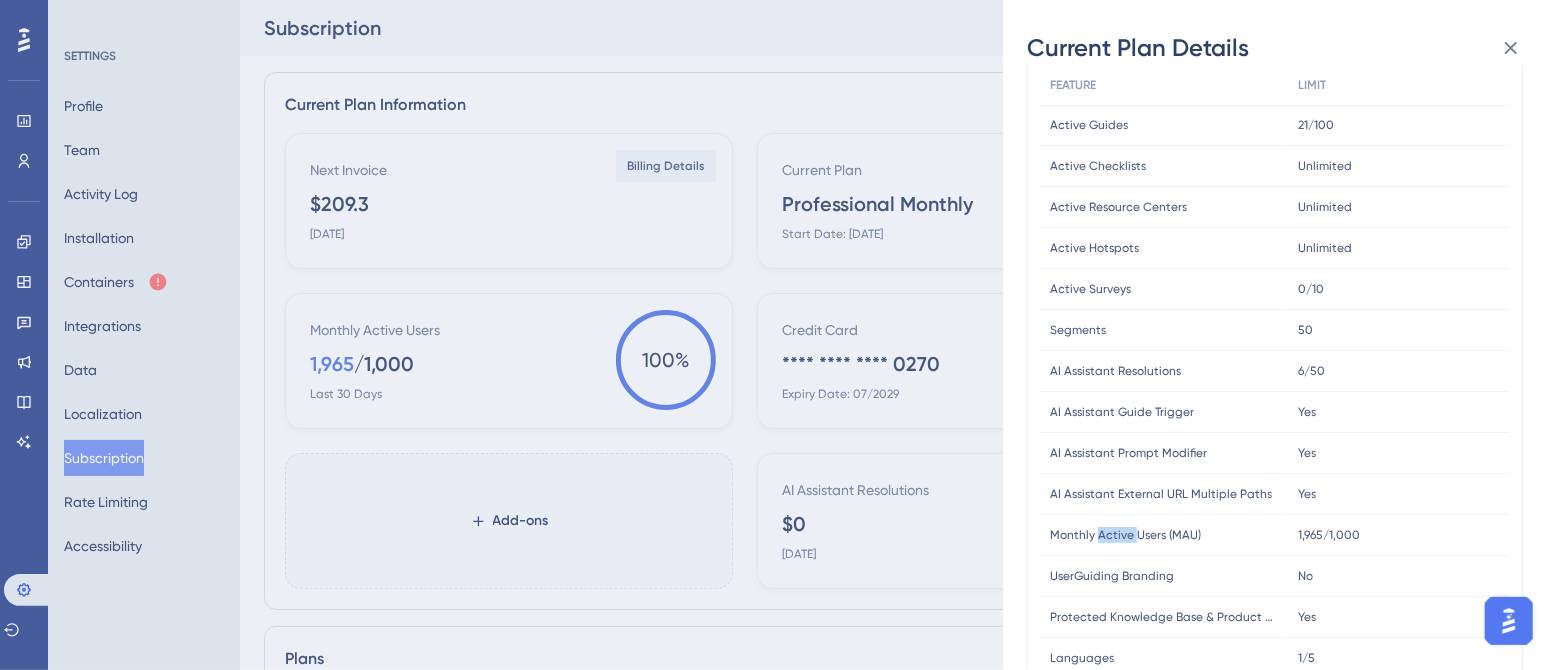 click on "Monthly Active Users (MAU)" at bounding box center [1125, 535] 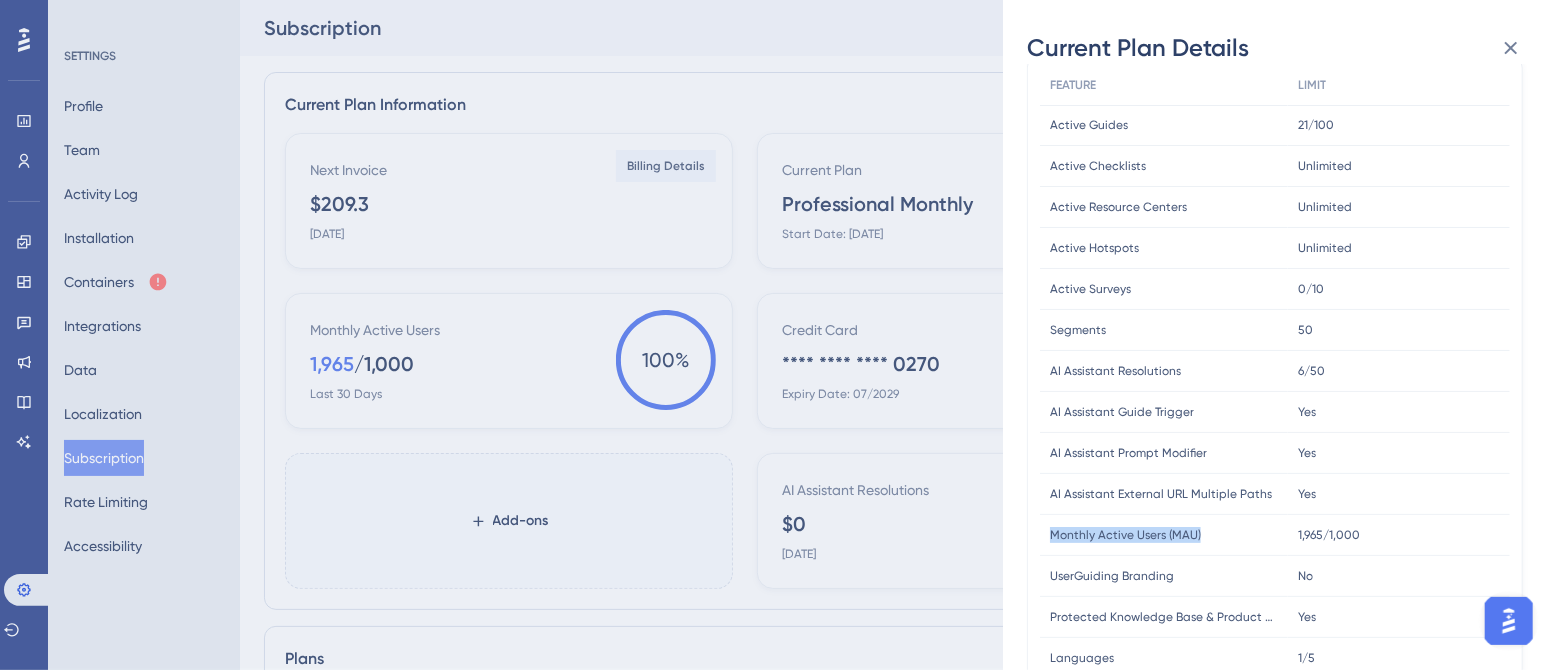 click on "Monthly Active Users (MAU)" at bounding box center (1125, 535) 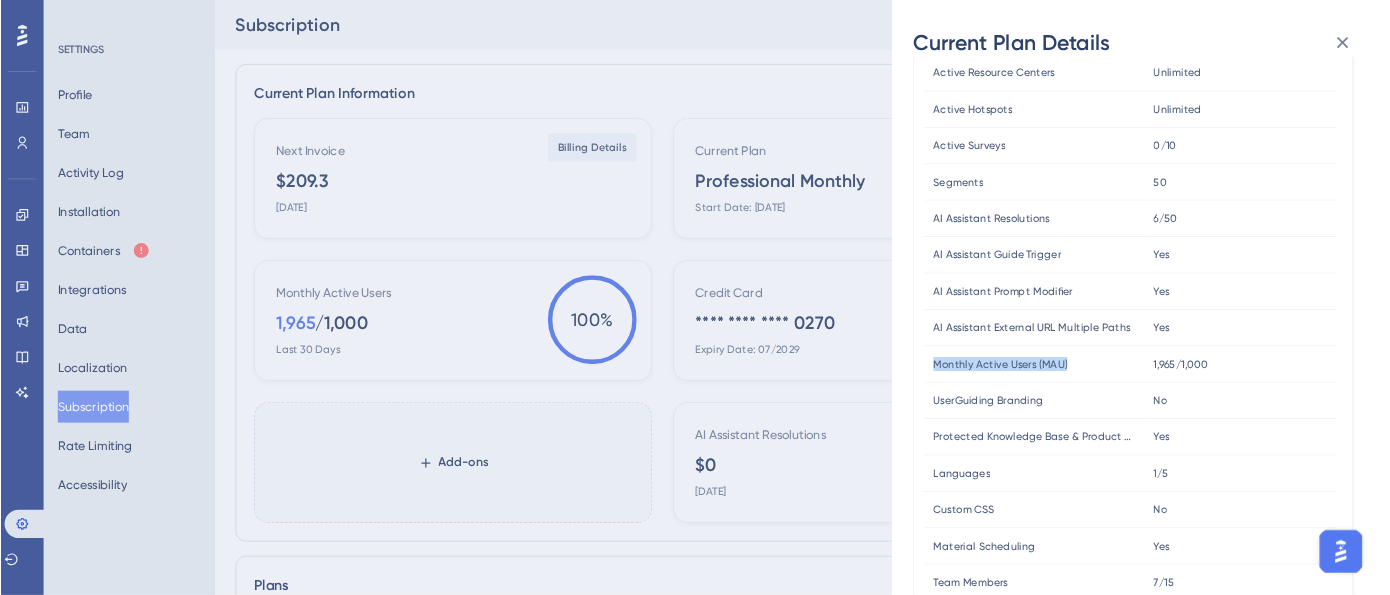 scroll, scrollTop: 249, scrollLeft: 0, axis: vertical 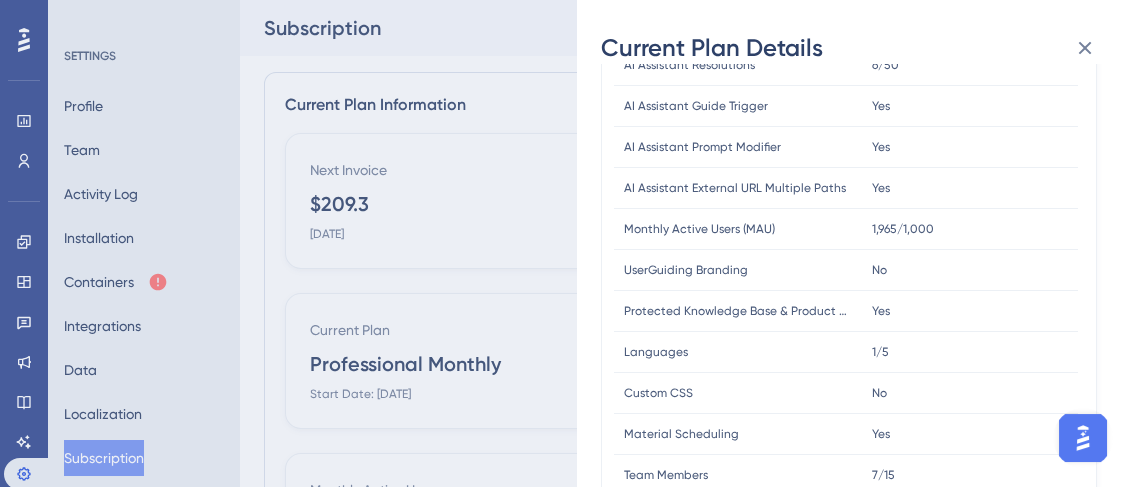 click on "1,965/1,000" at bounding box center (903, 229) 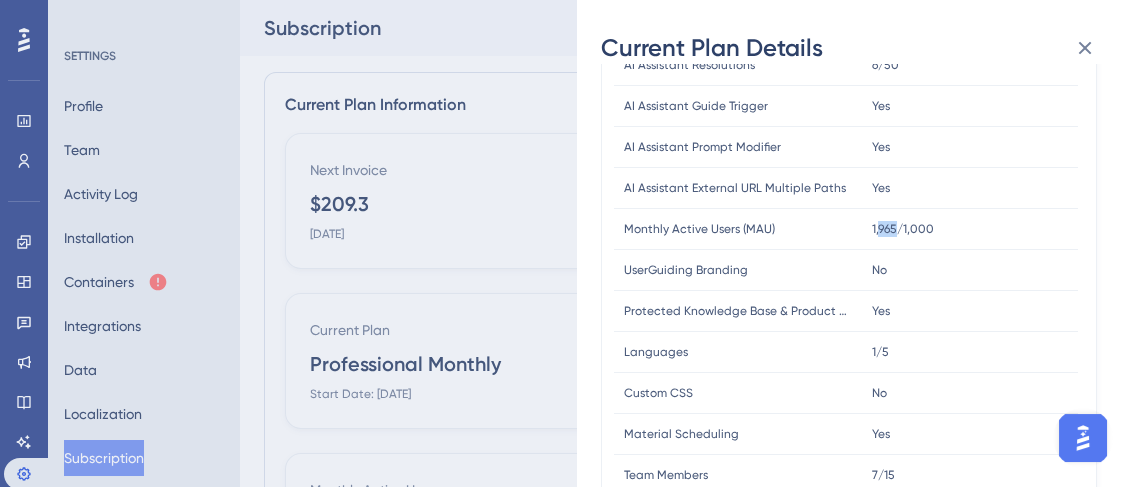 drag, startPoint x: 896, startPoint y: 221, endPoint x: 879, endPoint y: 223, distance: 17.117243 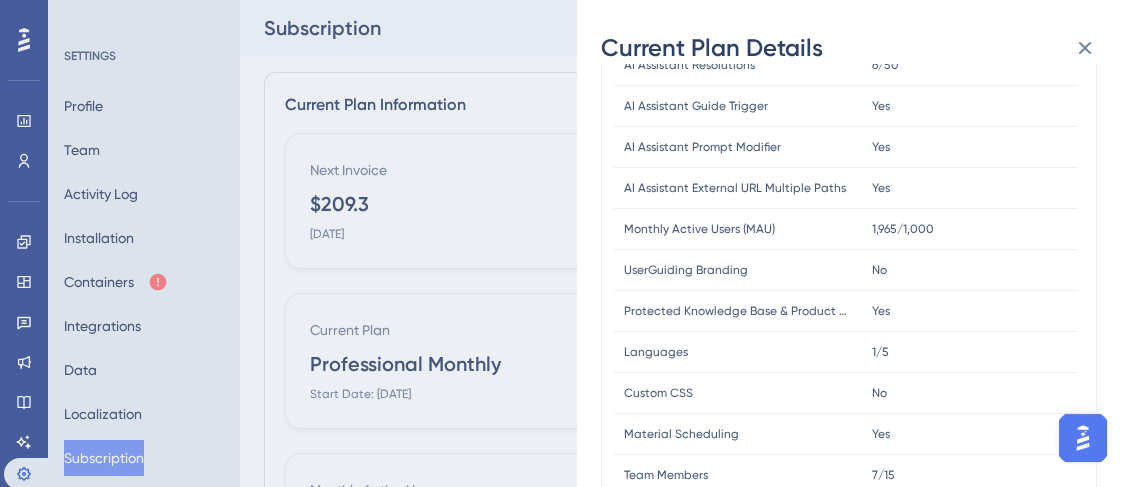 click on "1,965/1,000" at bounding box center [903, 229] 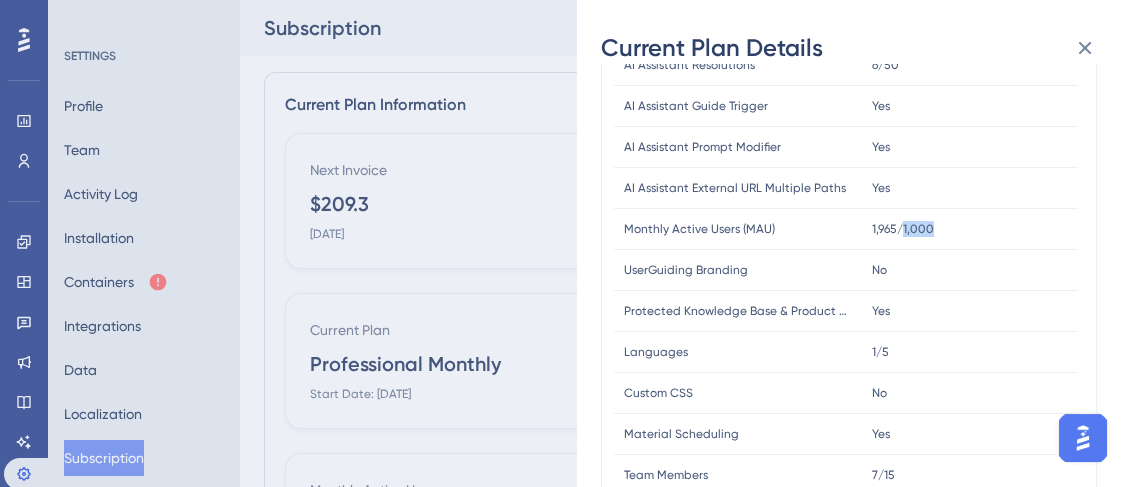click on "1,965/1,000" at bounding box center (903, 229) 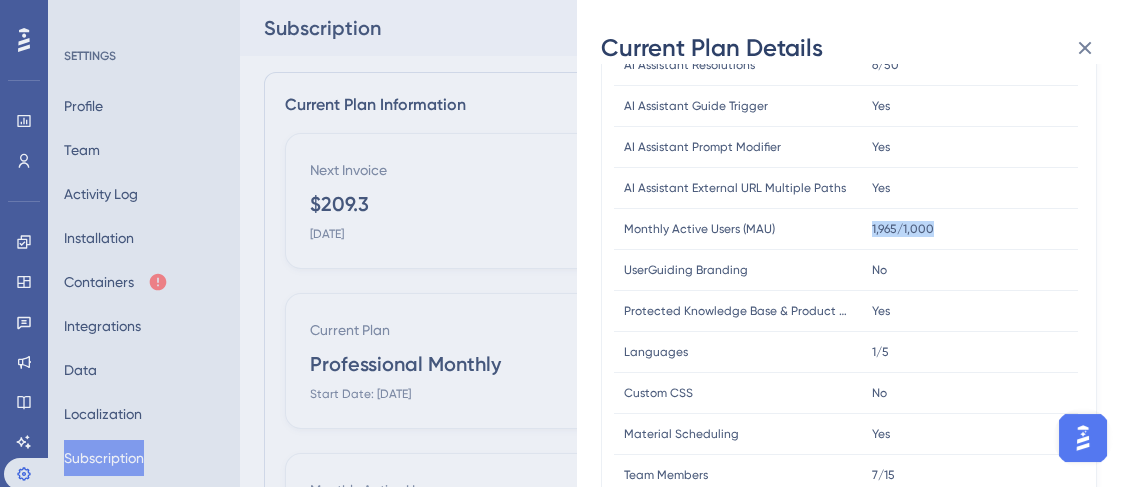 click on "1,965/1,000" at bounding box center [903, 229] 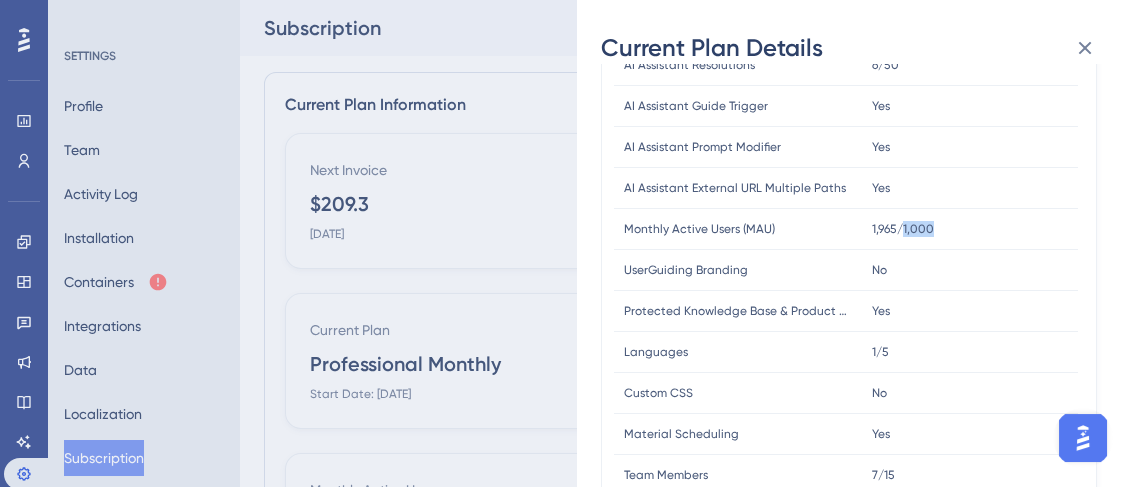 click on "1,965/1,000" at bounding box center (903, 229) 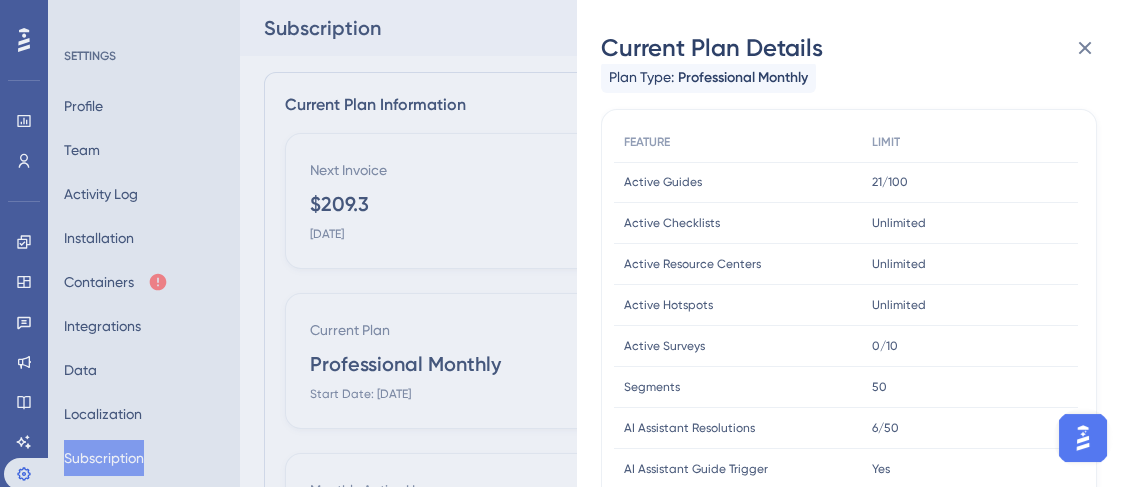 scroll, scrollTop: 0, scrollLeft: 0, axis: both 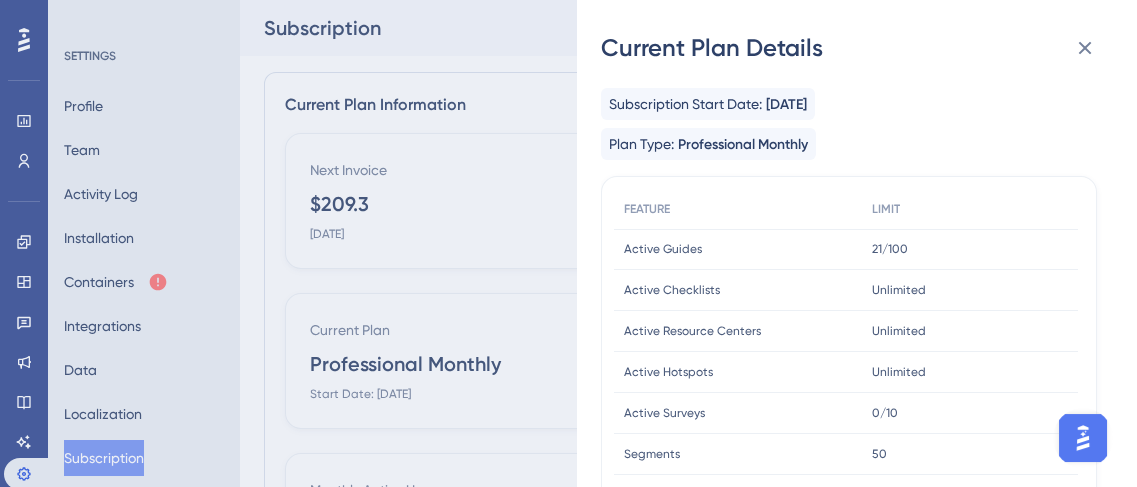 drag, startPoint x: 679, startPoint y: 142, endPoint x: 847, endPoint y: 128, distance: 168.58232 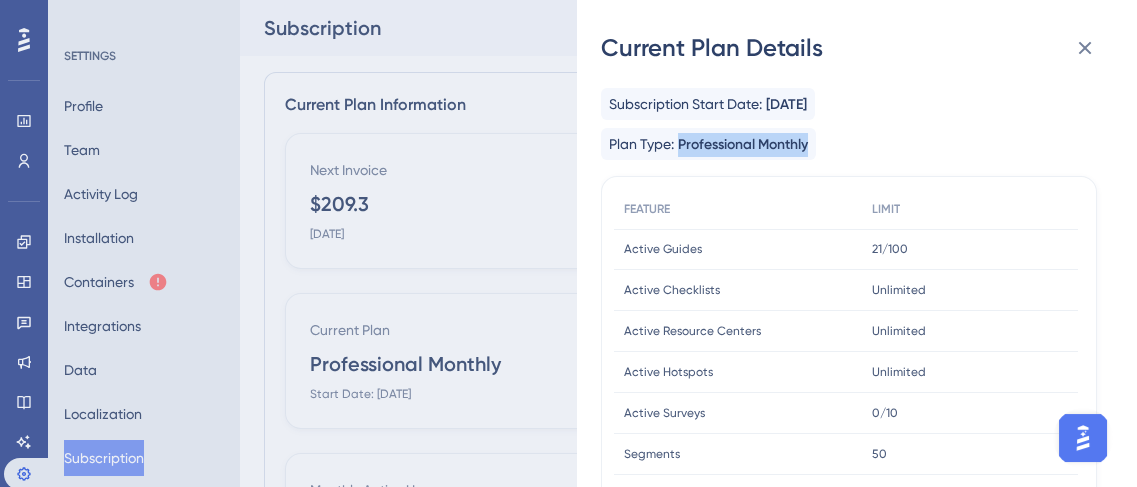 drag, startPoint x: 813, startPoint y: 143, endPoint x: 680, endPoint y: 152, distance: 133.30417 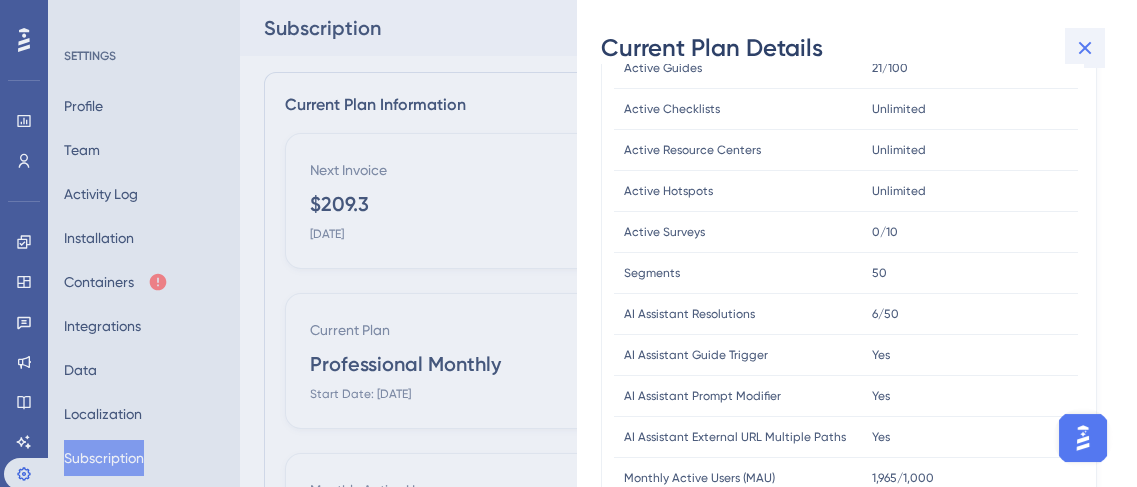 click 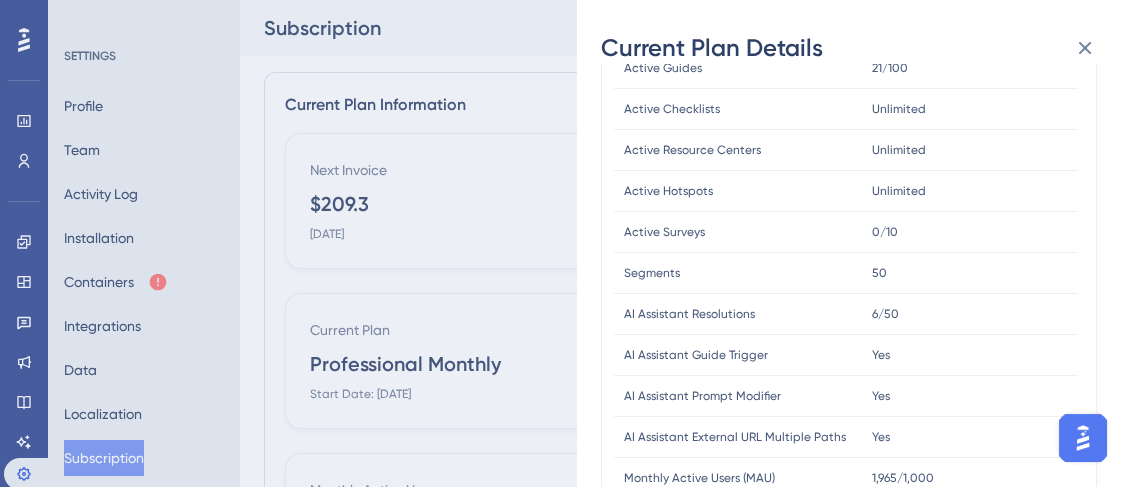 scroll, scrollTop: 0, scrollLeft: 0, axis: both 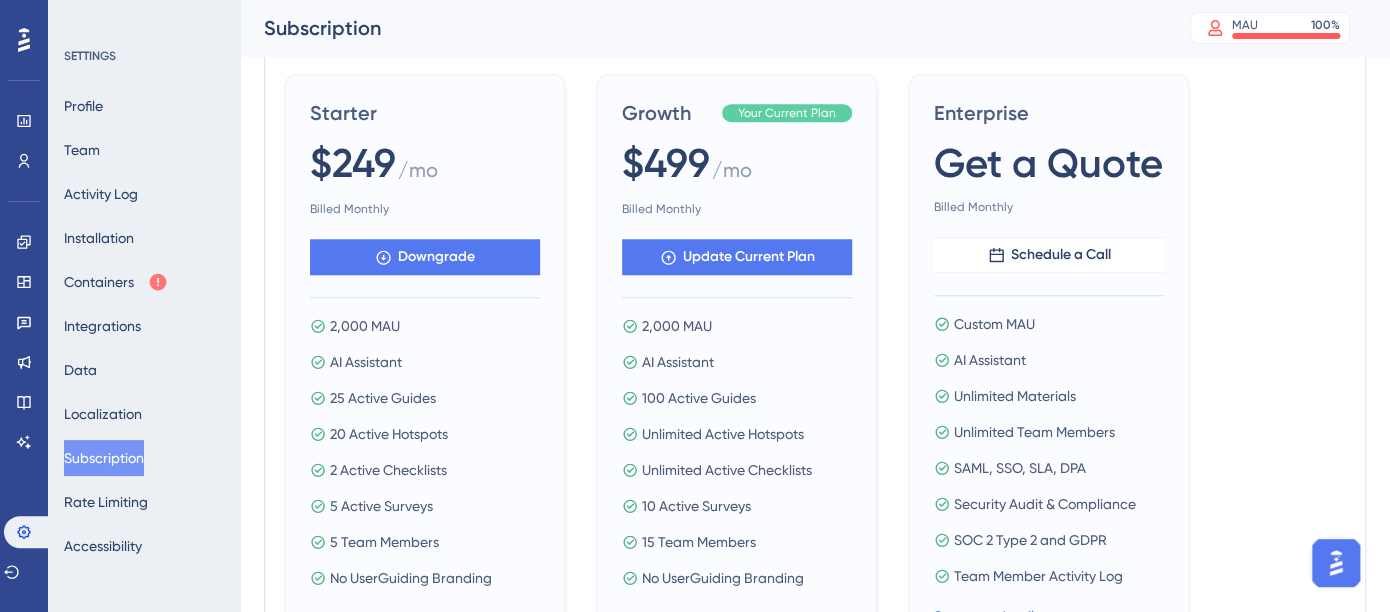 click on "25 Active Guides" at bounding box center (383, 398) 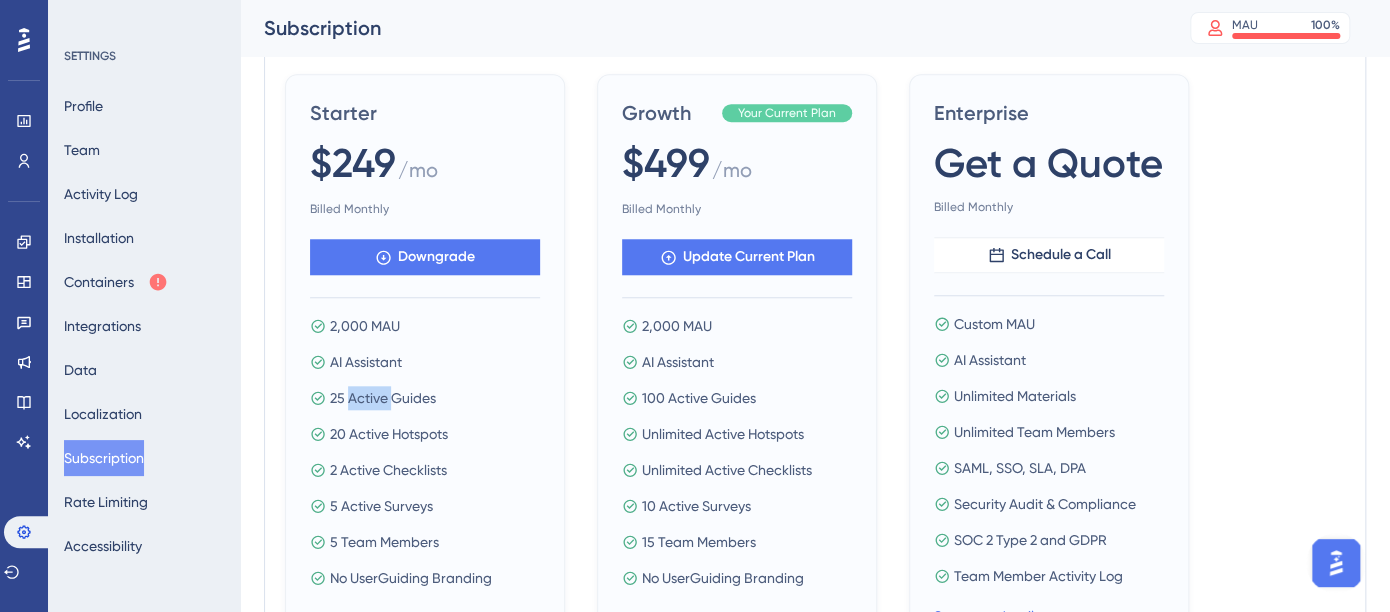 click on "25 Active Guides" at bounding box center [383, 398] 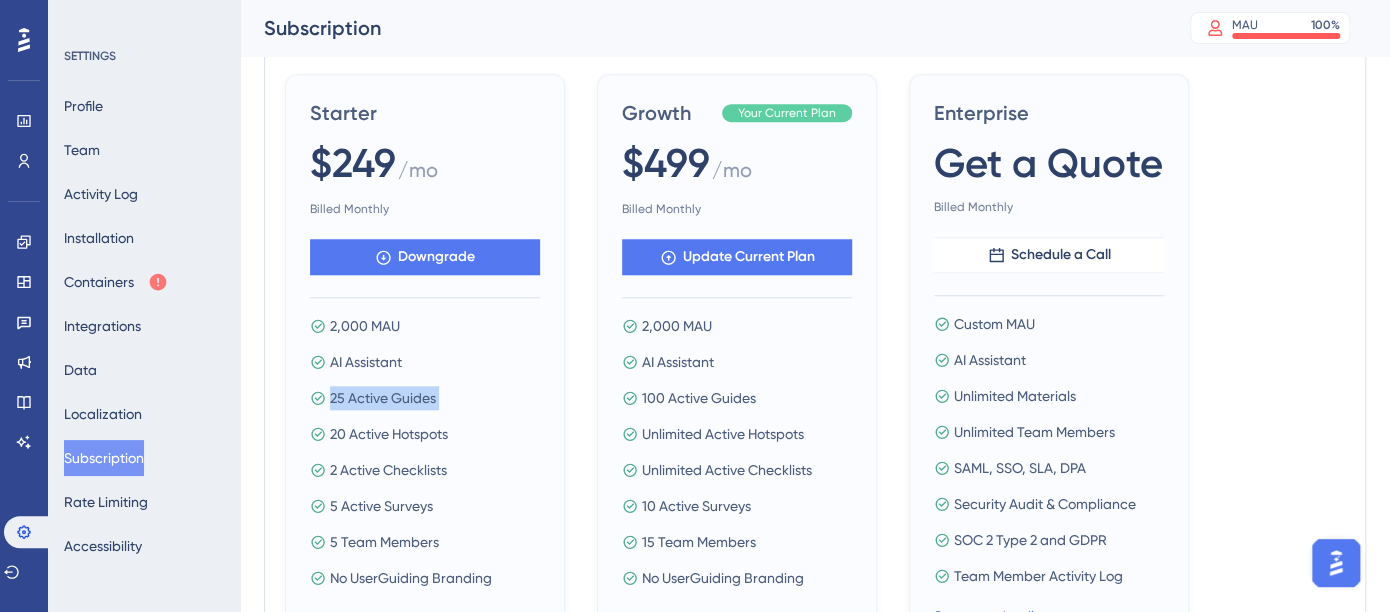 click on "25 Active Guides" at bounding box center (383, 398) 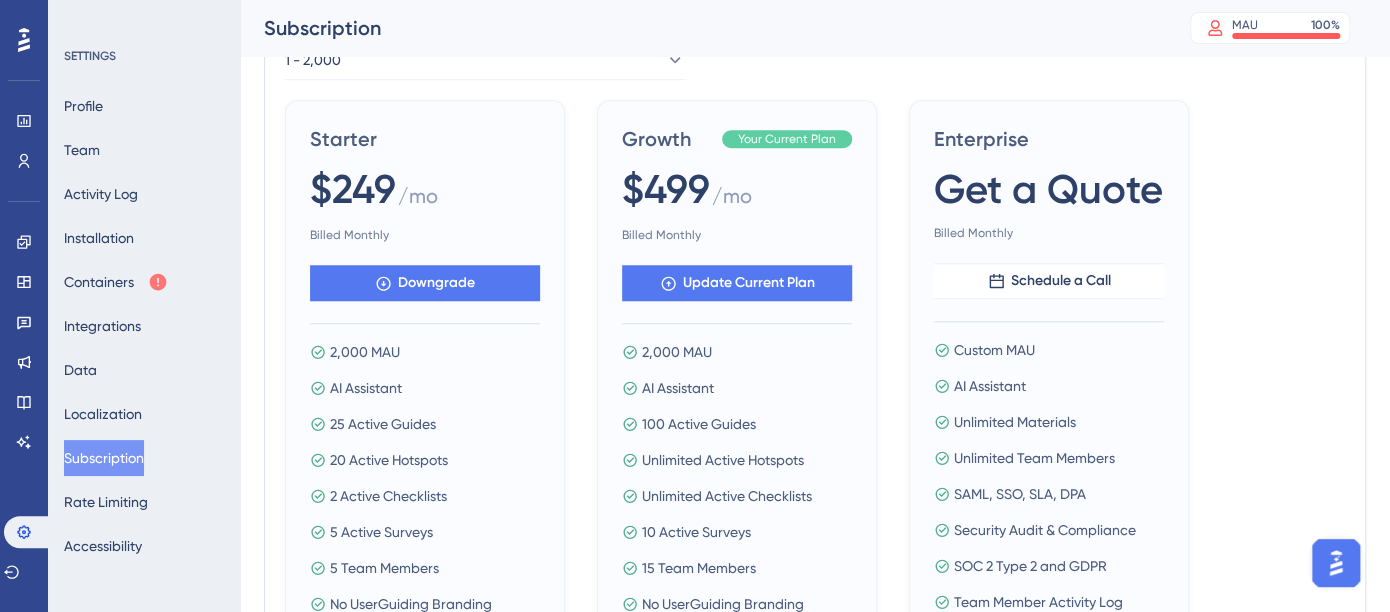 click on "$249" at bounding box center [353, 189] 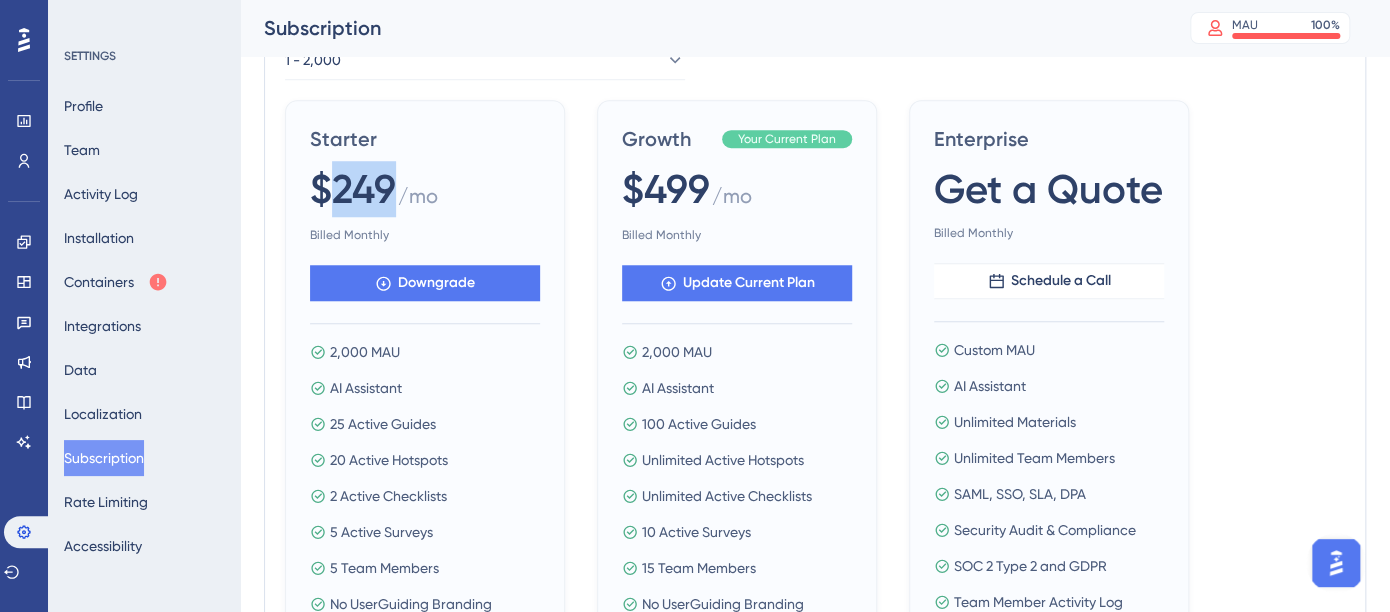 click on "$249" at bounding box center [353, 189] 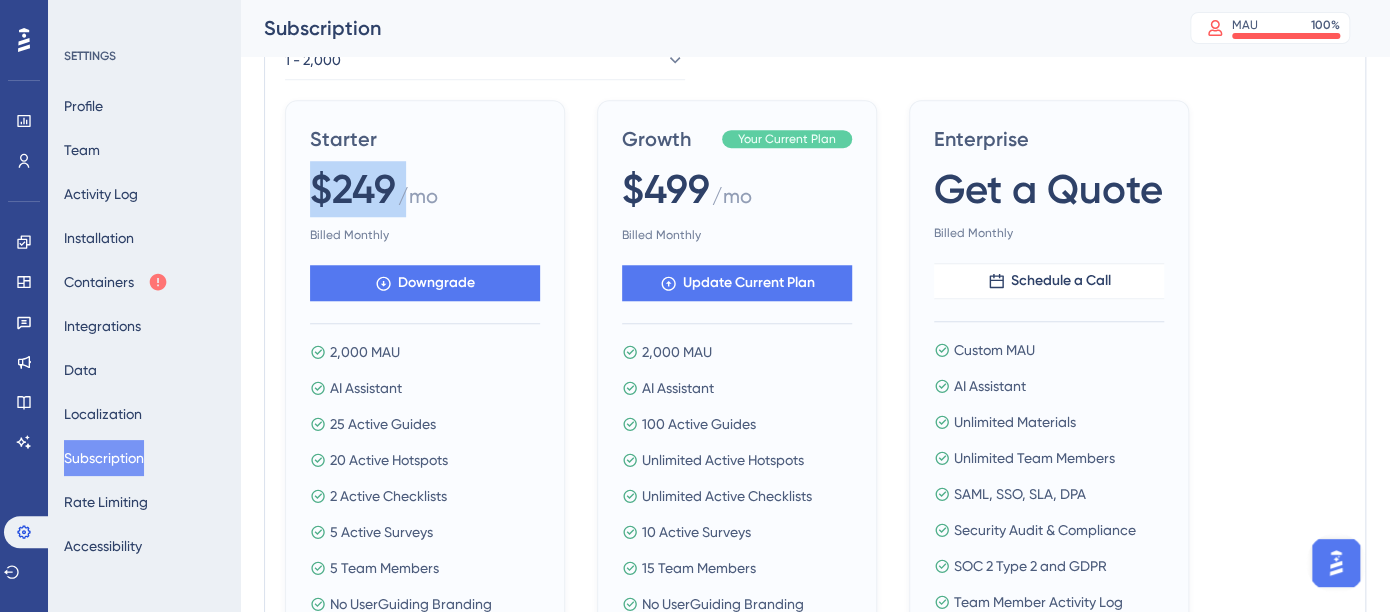 click on "$249" at bounding box center (353, 189) 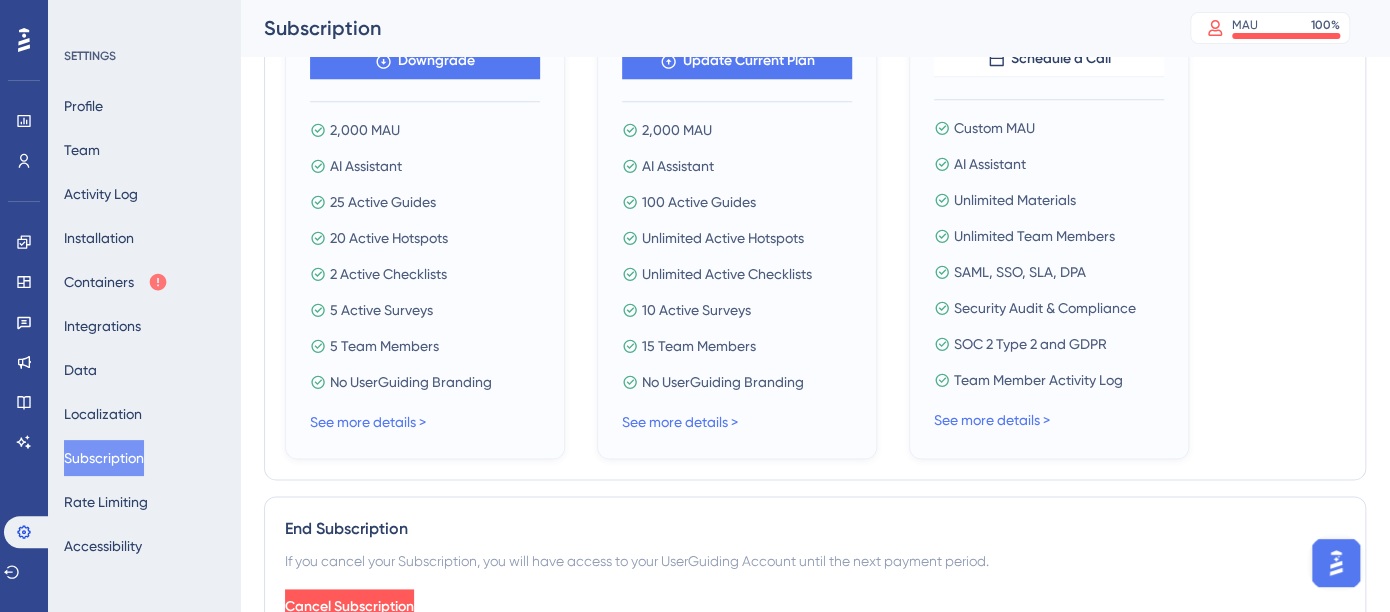click on "5 Active Surveys" at bounding box center [381, 310] 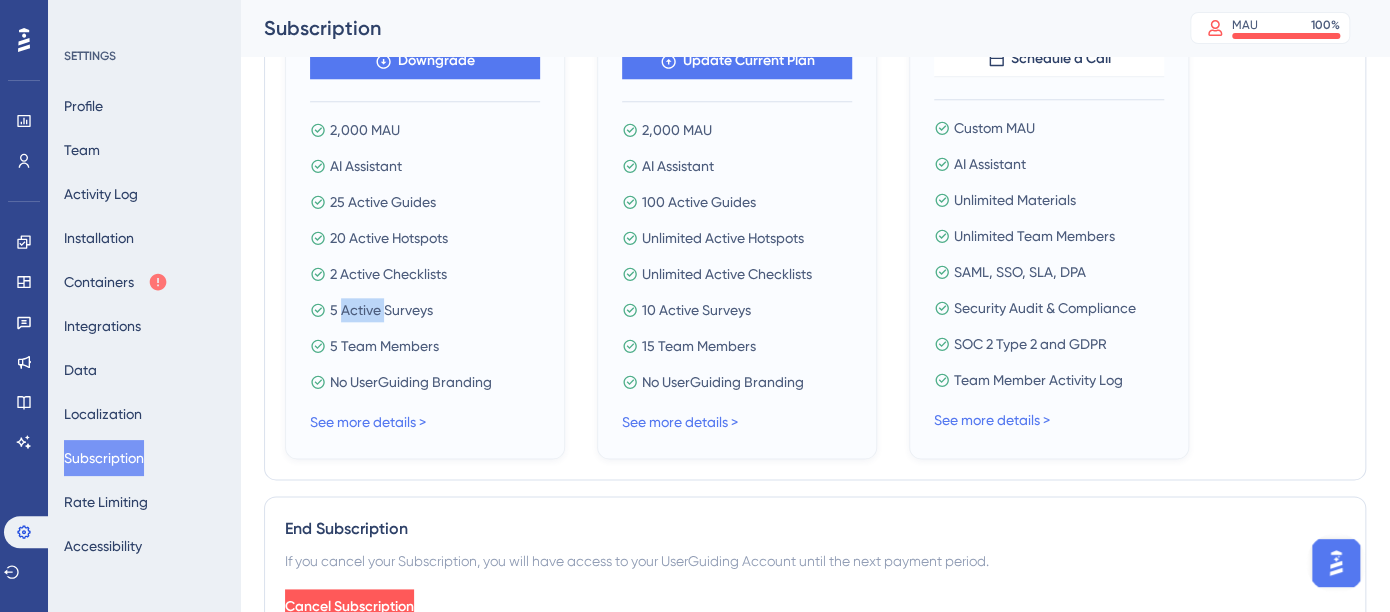 click on "5 Active Surveys" at bounding box center (381, 310) 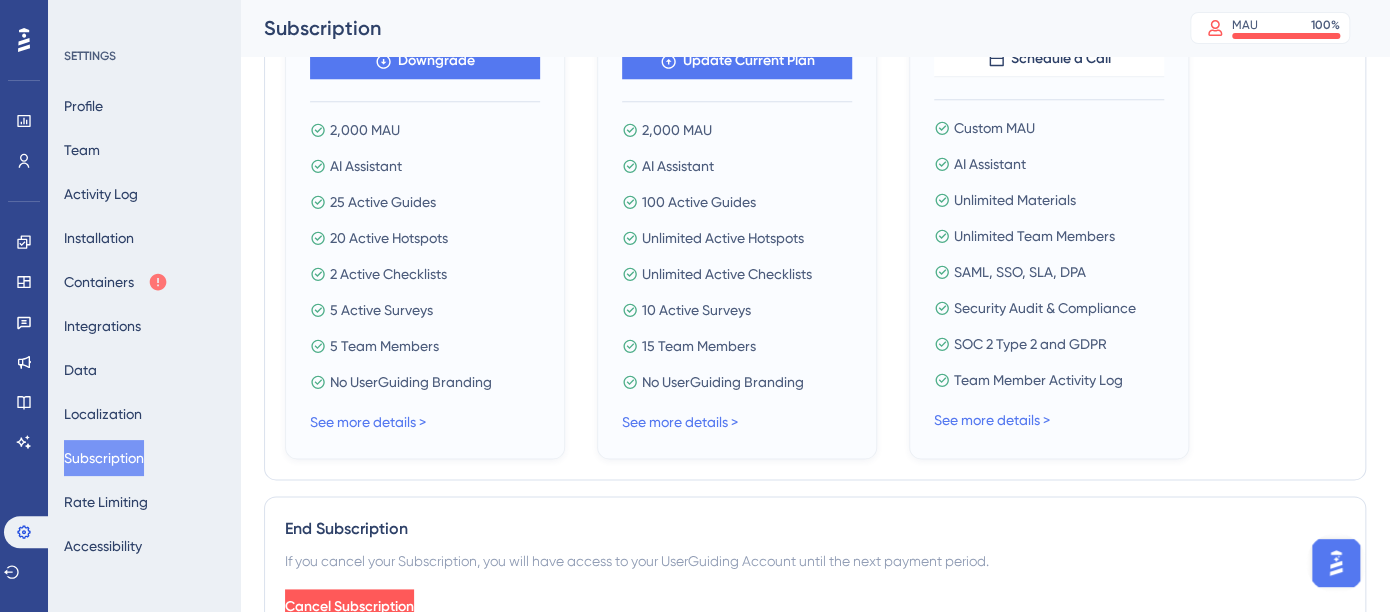 click on "5 Team Members" at bounding box center (384, 346) 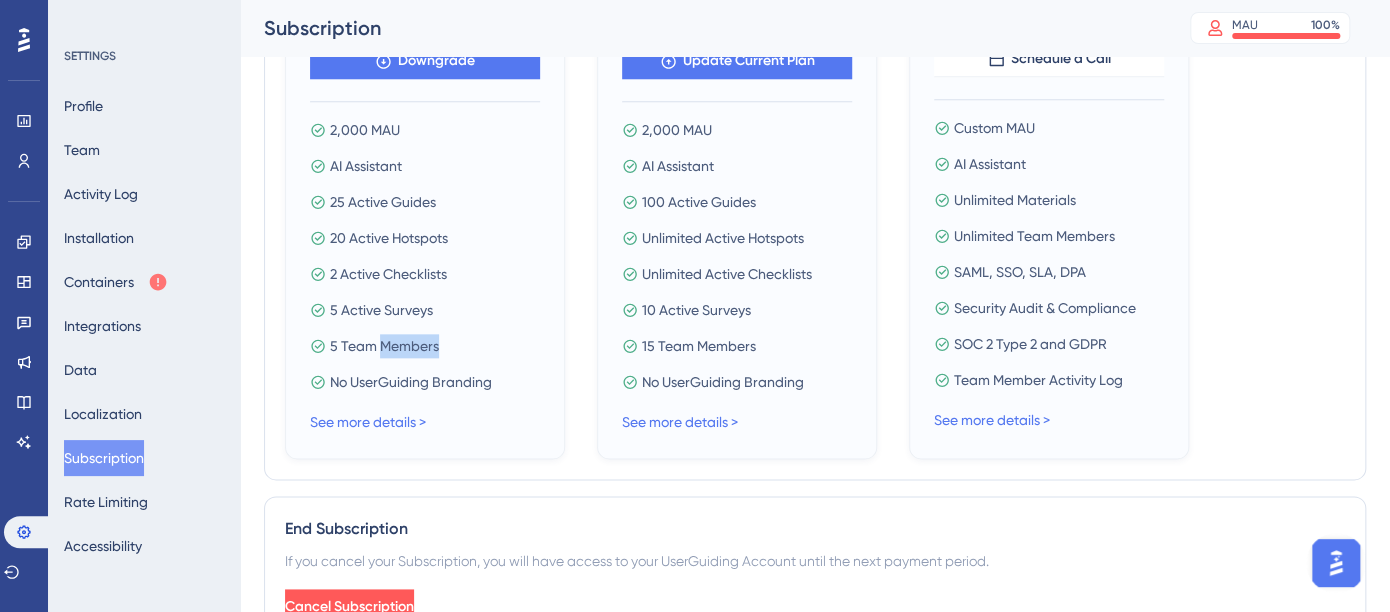 click on "5 Team Members" at bounding box center [384, 346] 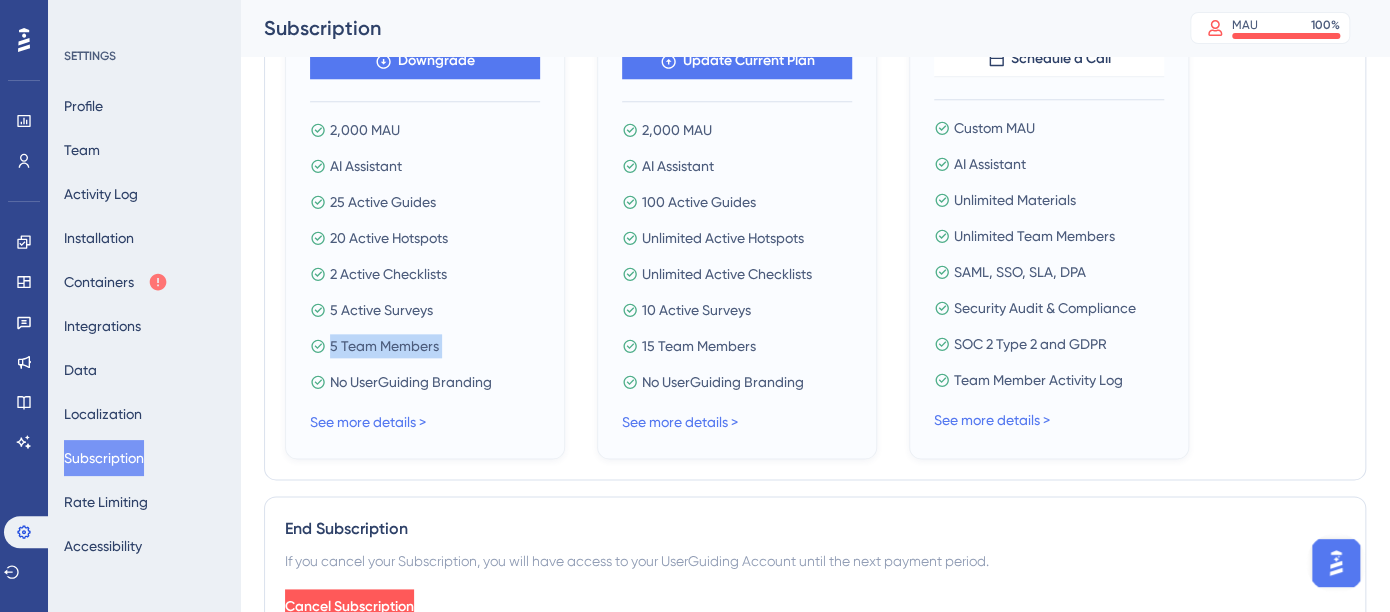 click on "5 Team Members" at bounding box center [384, 346] 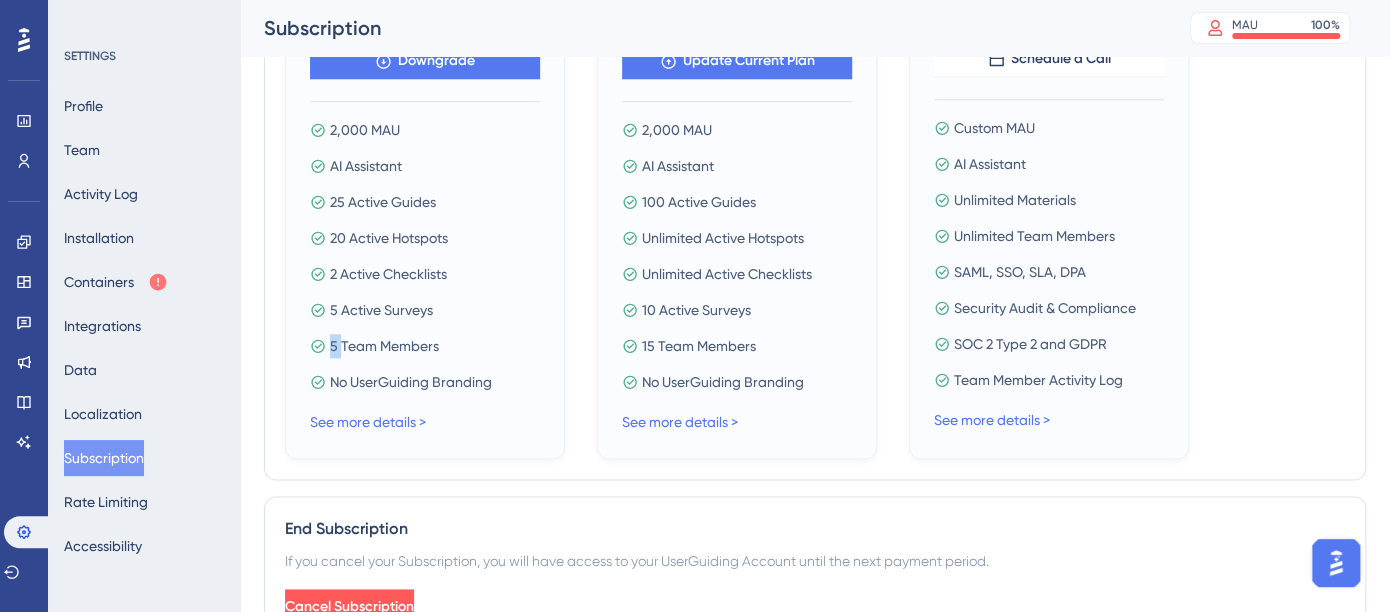 click on "5 Team Members" at bounding box center (384, 346) 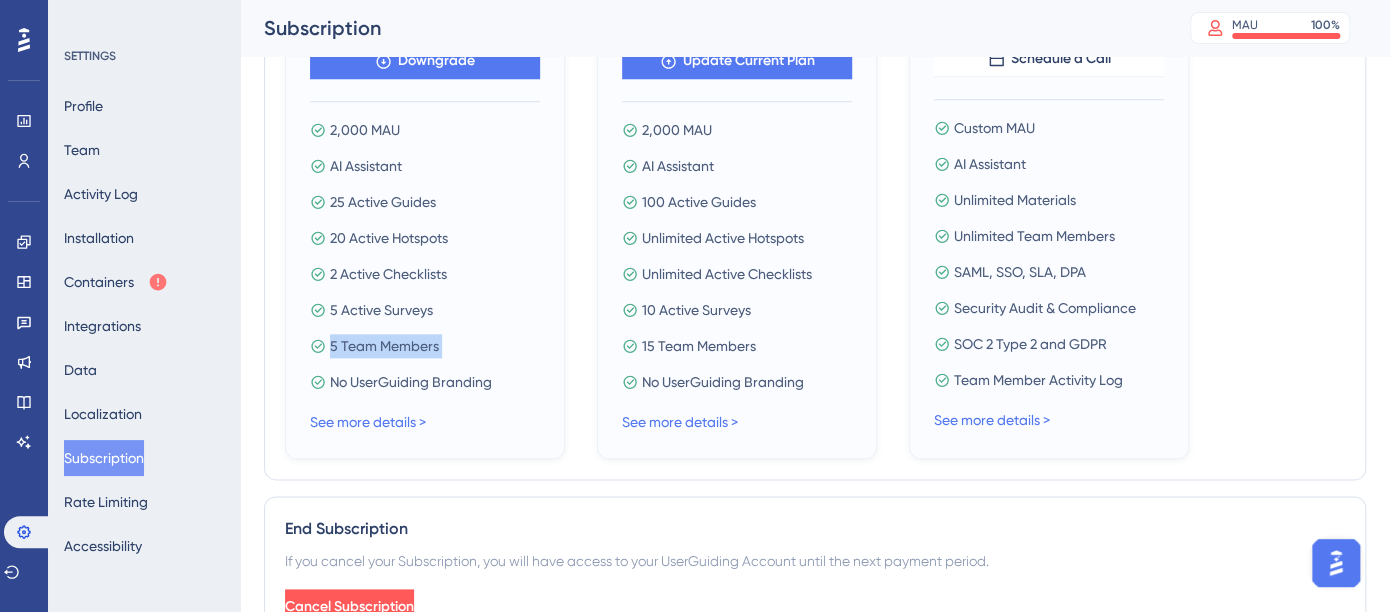 click on "5 Team Members" at bounding box center (384, 346) 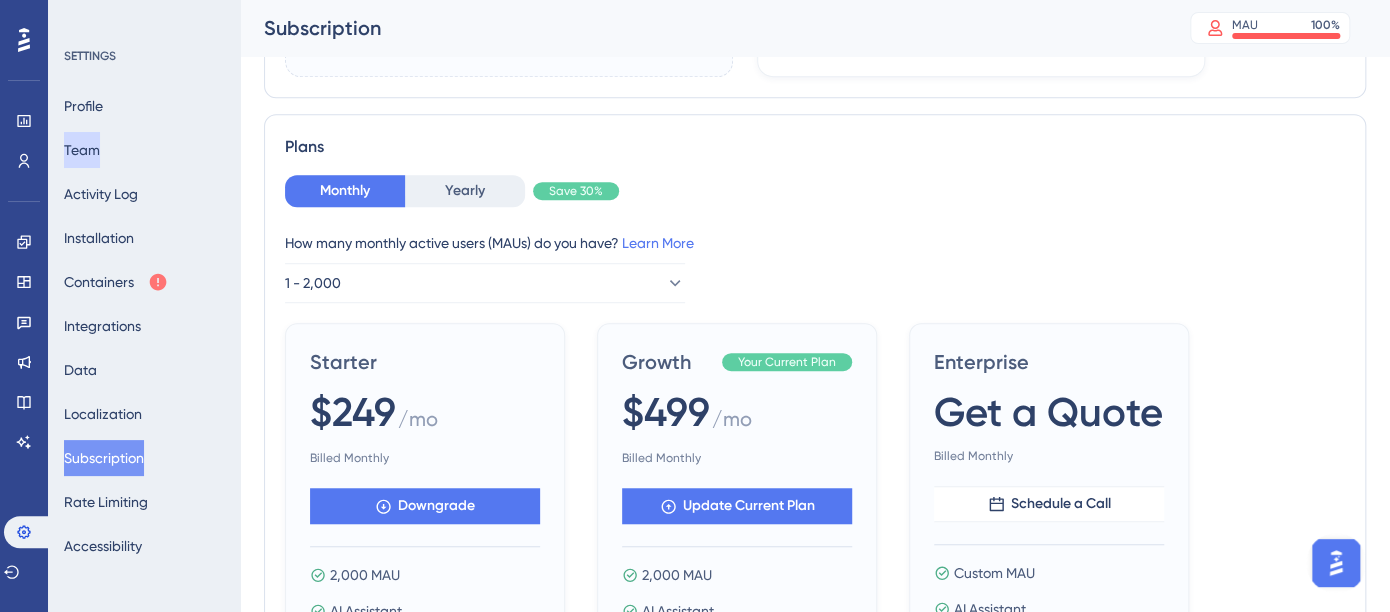 click on "Team" at bounding box center [82, 150] 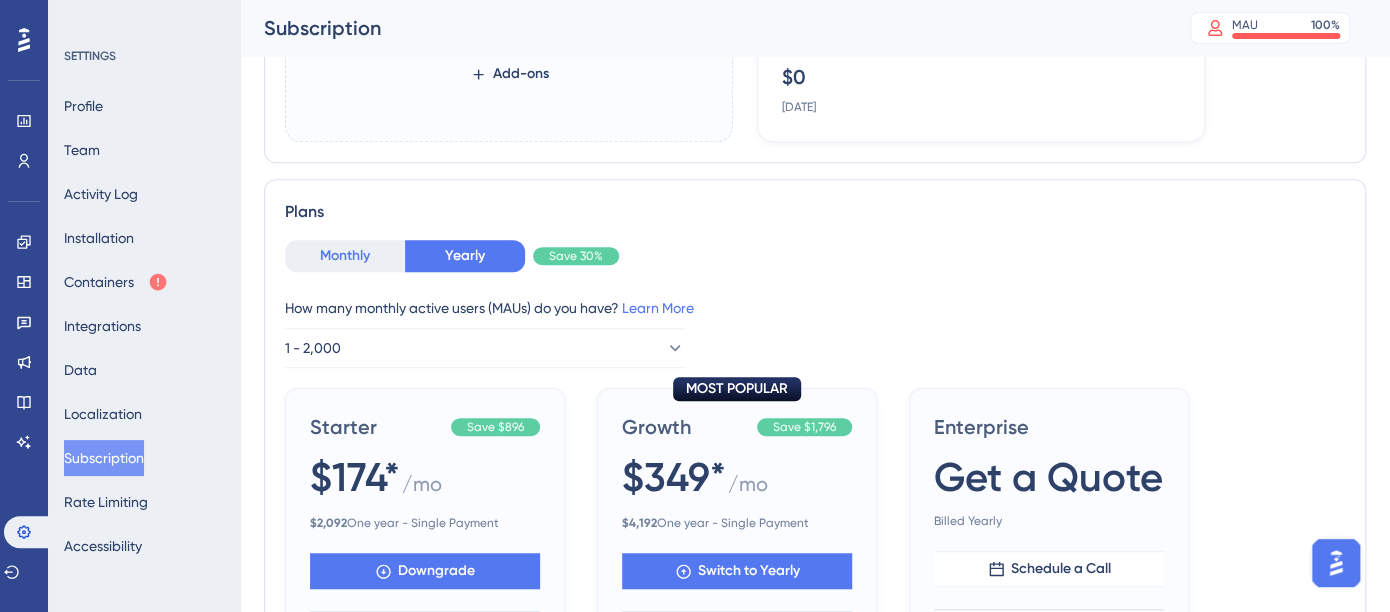 click on "Monthly" at bounding box center [345, 256] 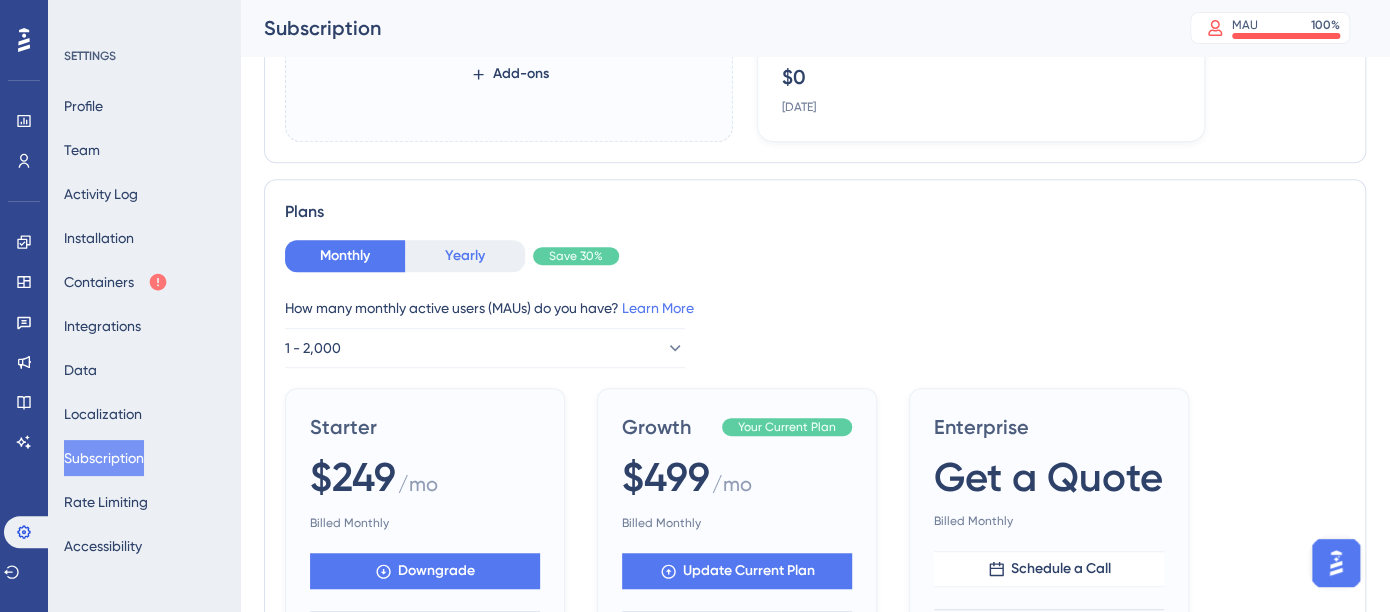click on "Yearly" at bounding box center [465, 256] 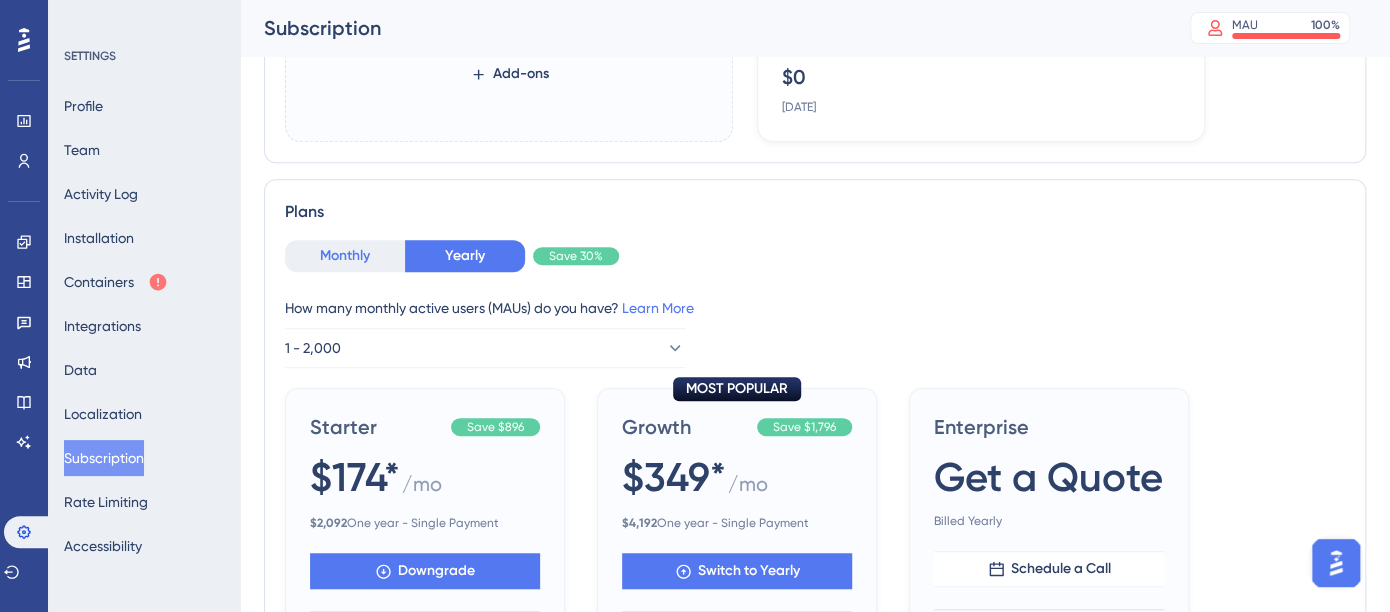 click on "Monthly" at bounding box center (345, 256) 